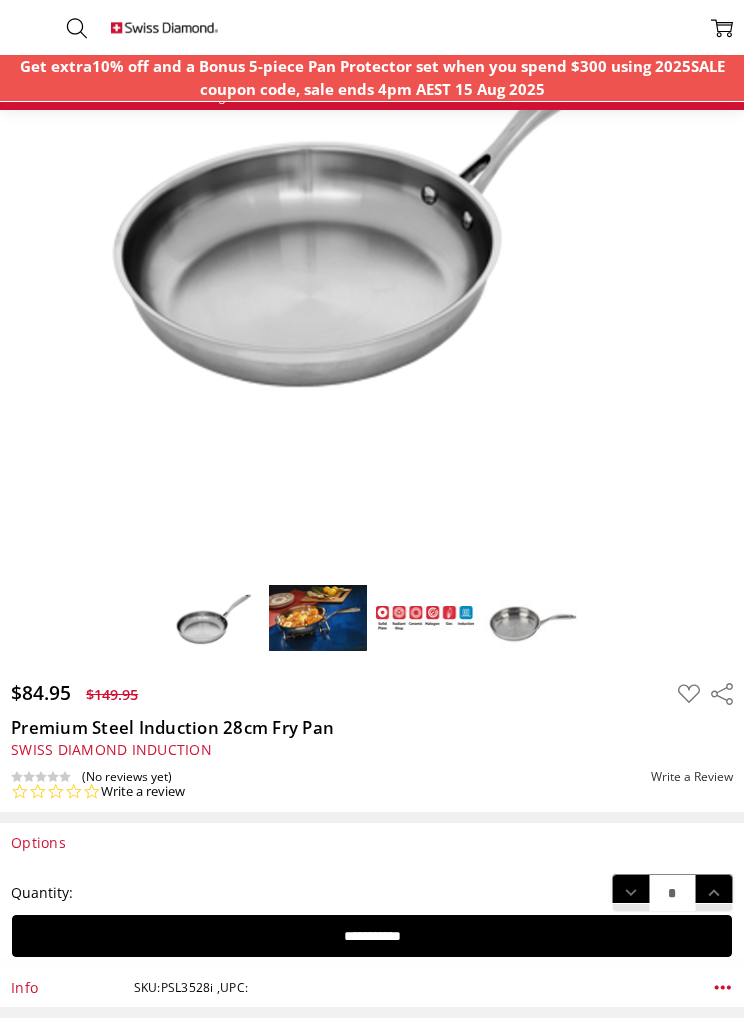 scroll, scrollTop: 317, scrollLeft: 0, axis: vertical 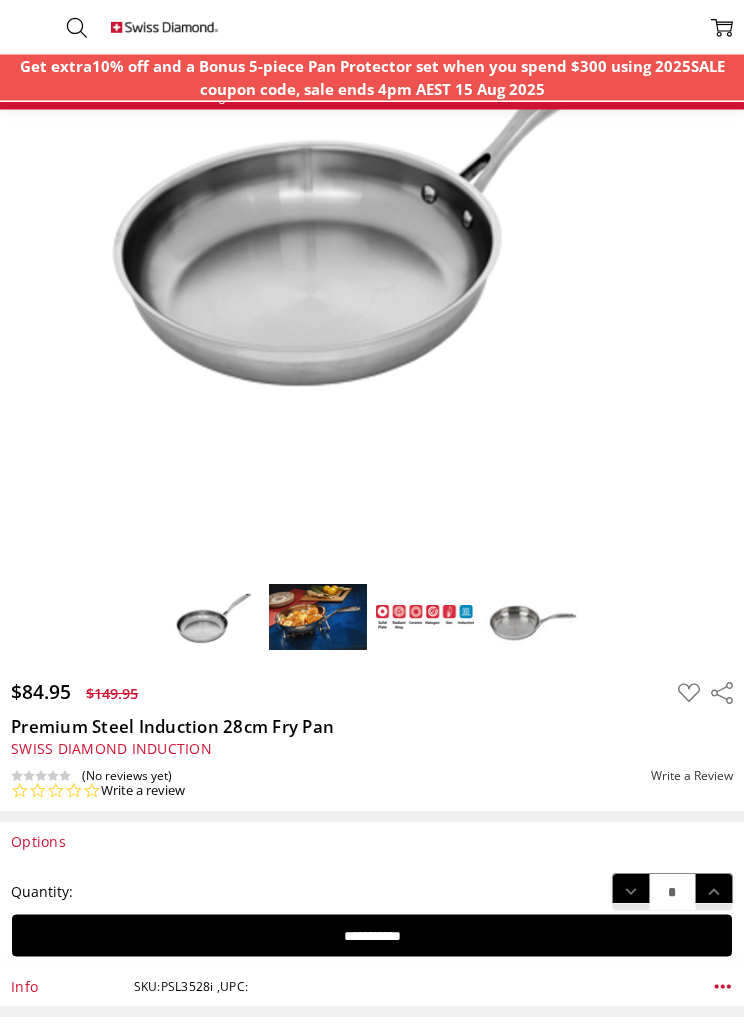 click at bounding box center (318, 618) 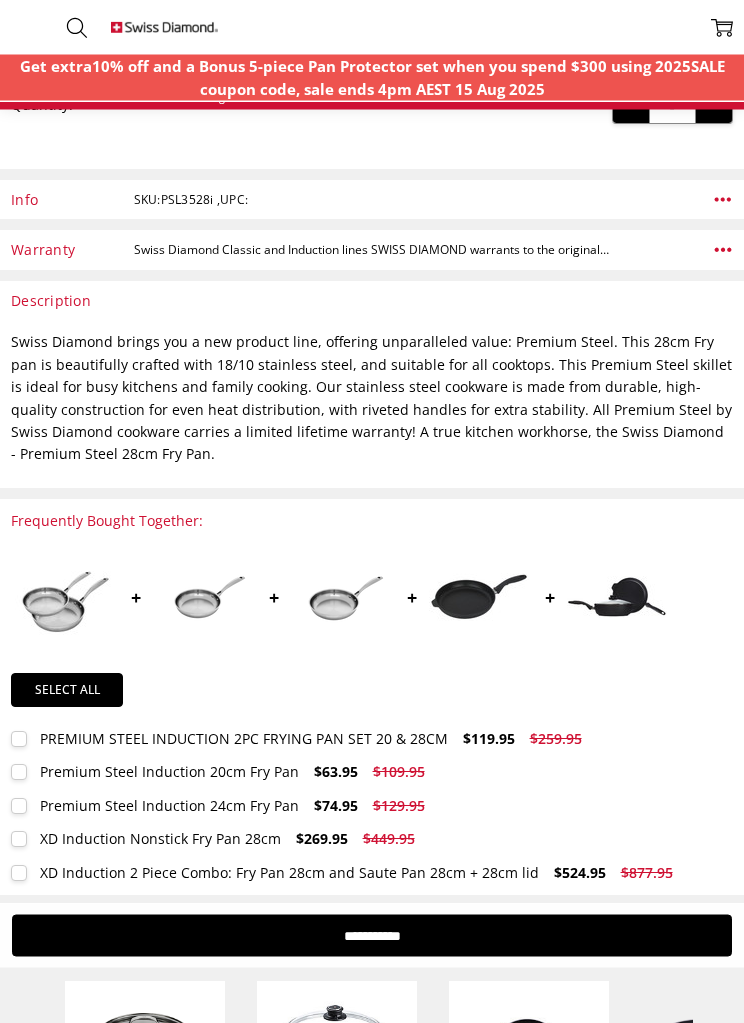 scroll, scrollTop: 1110, scrollLeft: 0, axis: vertical 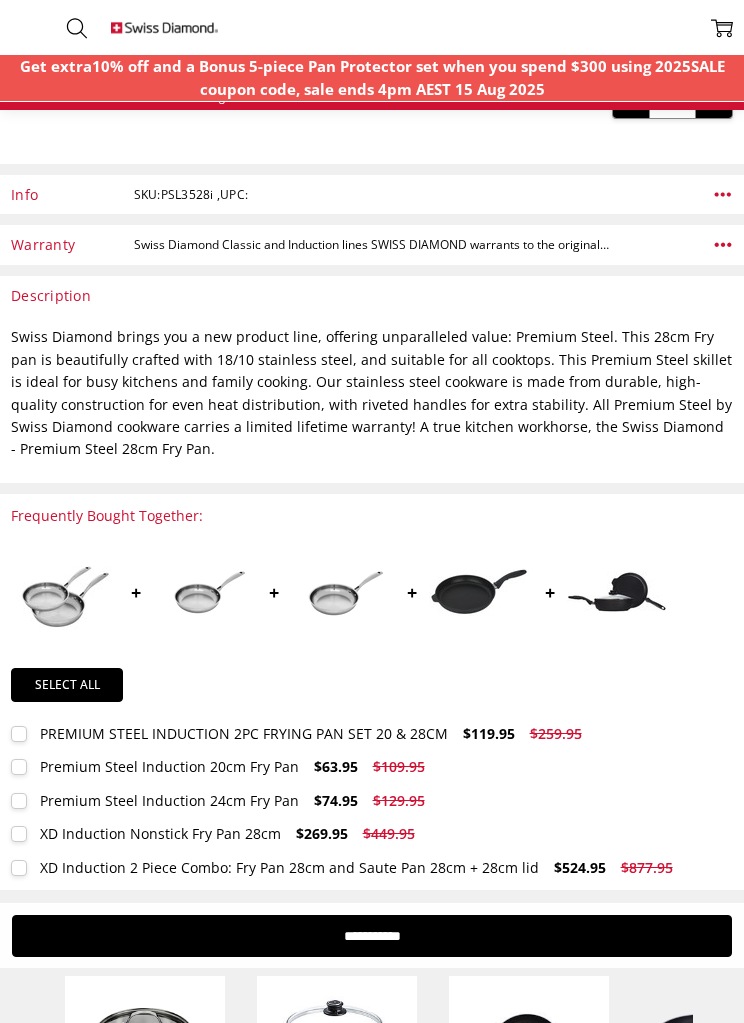 click at bounding box center [65, 592] 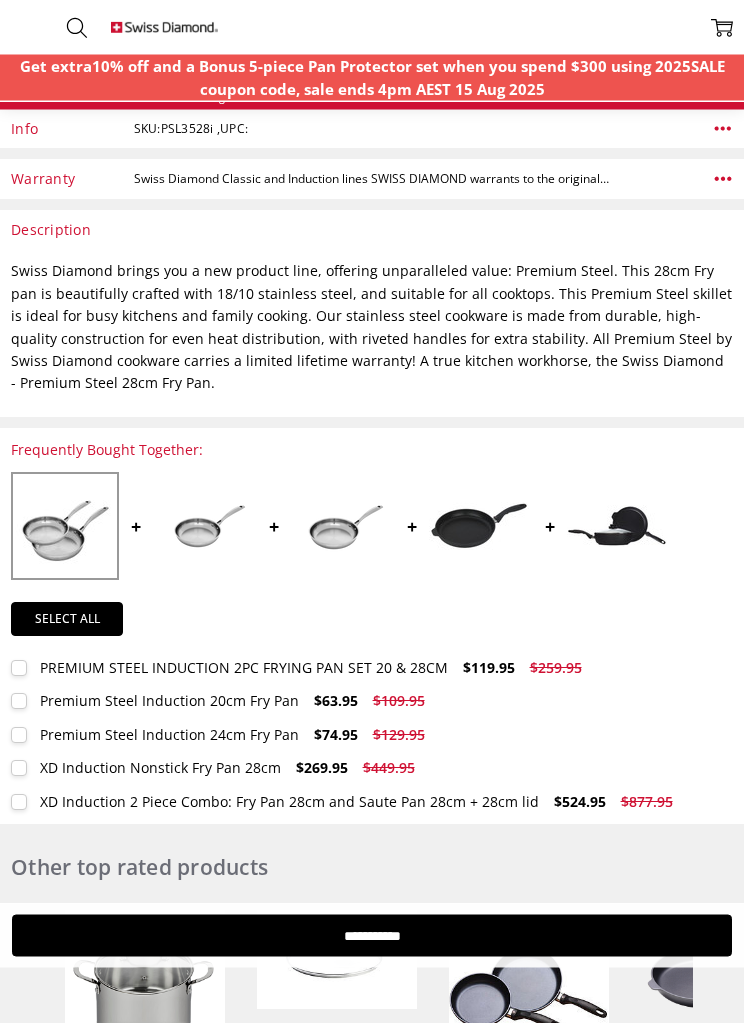 scroll, scrollTop: 1198, scrollLeft: 0, axis: vertical 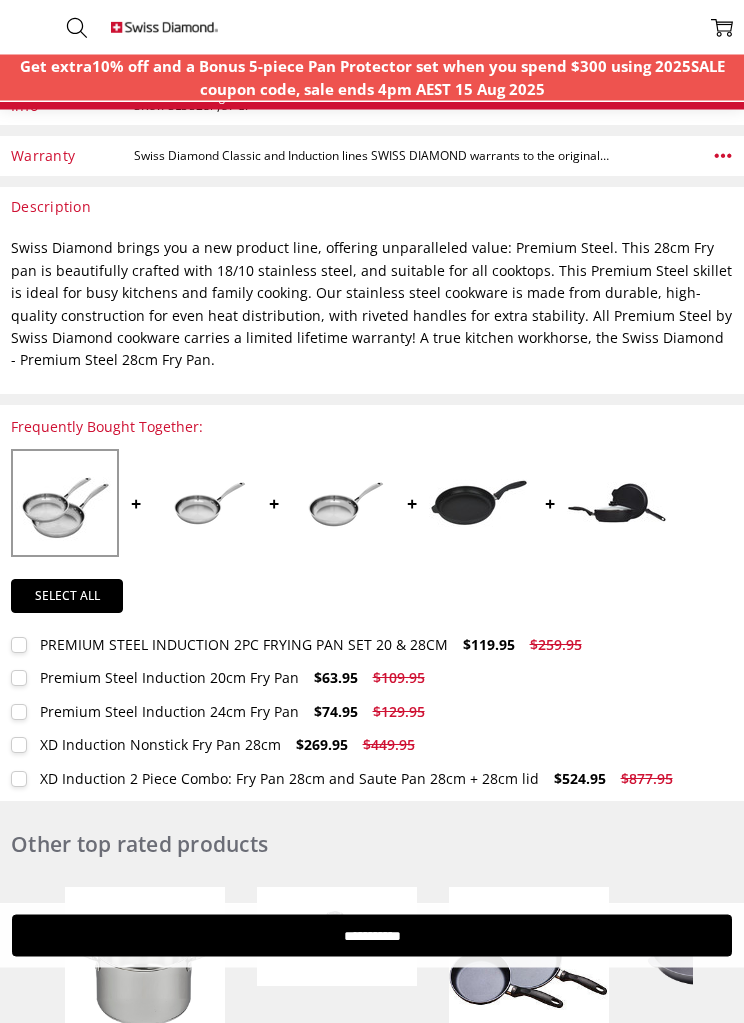 click at bounding box center (65, 504) 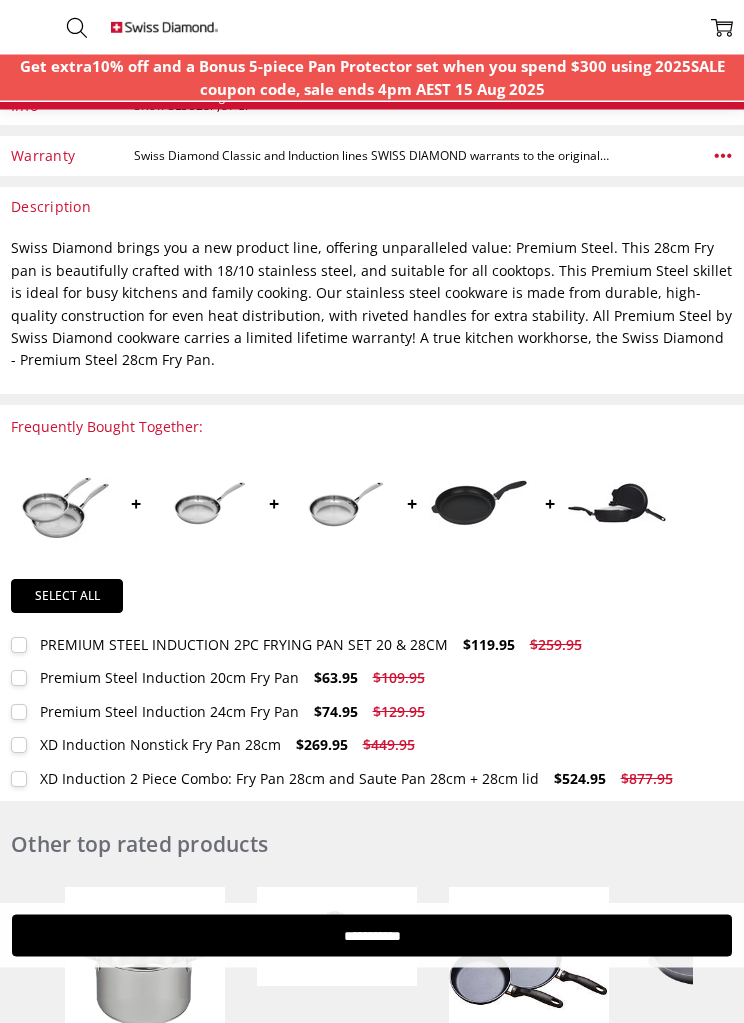 scroll, scrollTop: 1199, scrollLeft: 0, axis: vertical 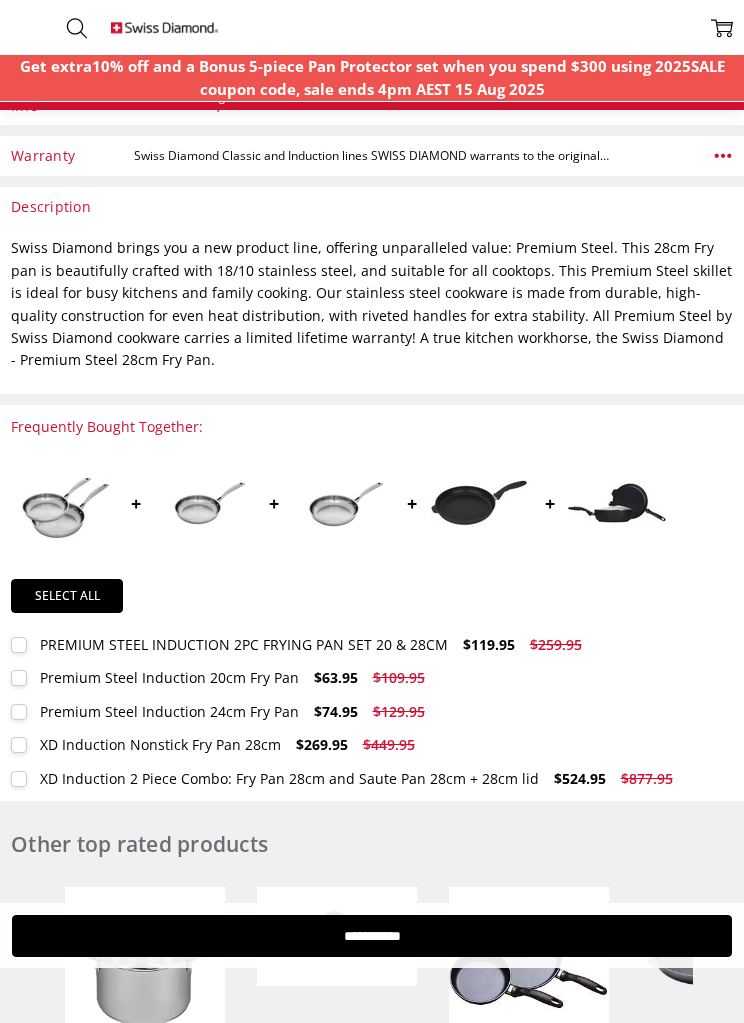 click at bounding box center [65, 503] 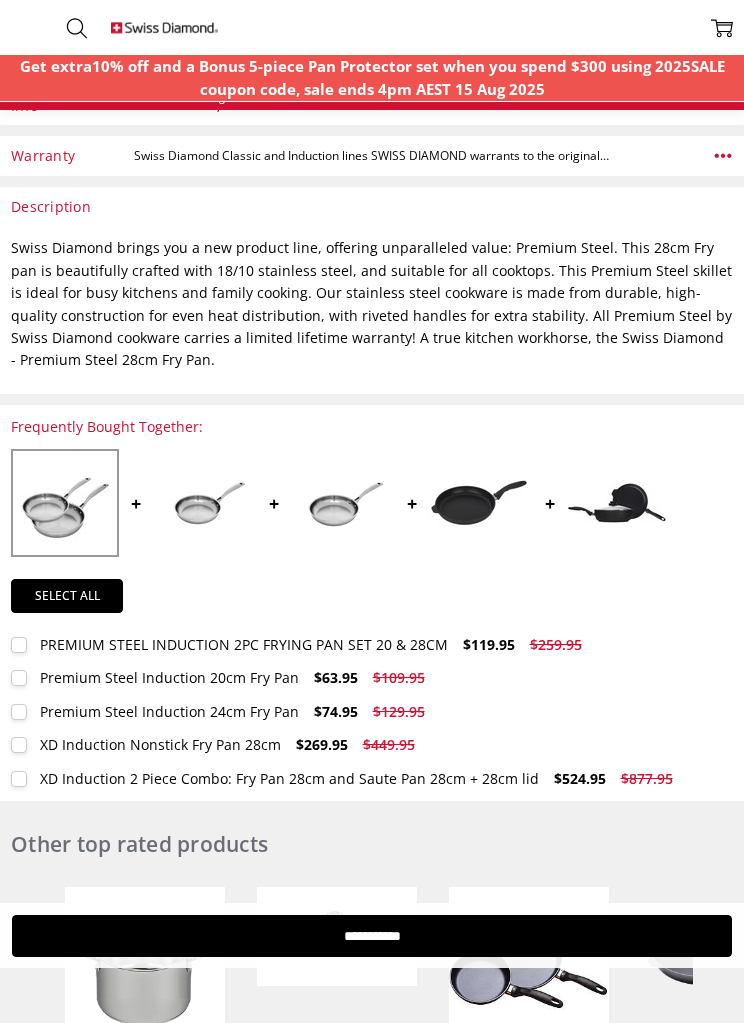 click on "PREMIUM STEEL INDUCTION 2PC FRYING PAN SET 20 & 28CM" at bounding box center (244, 644) 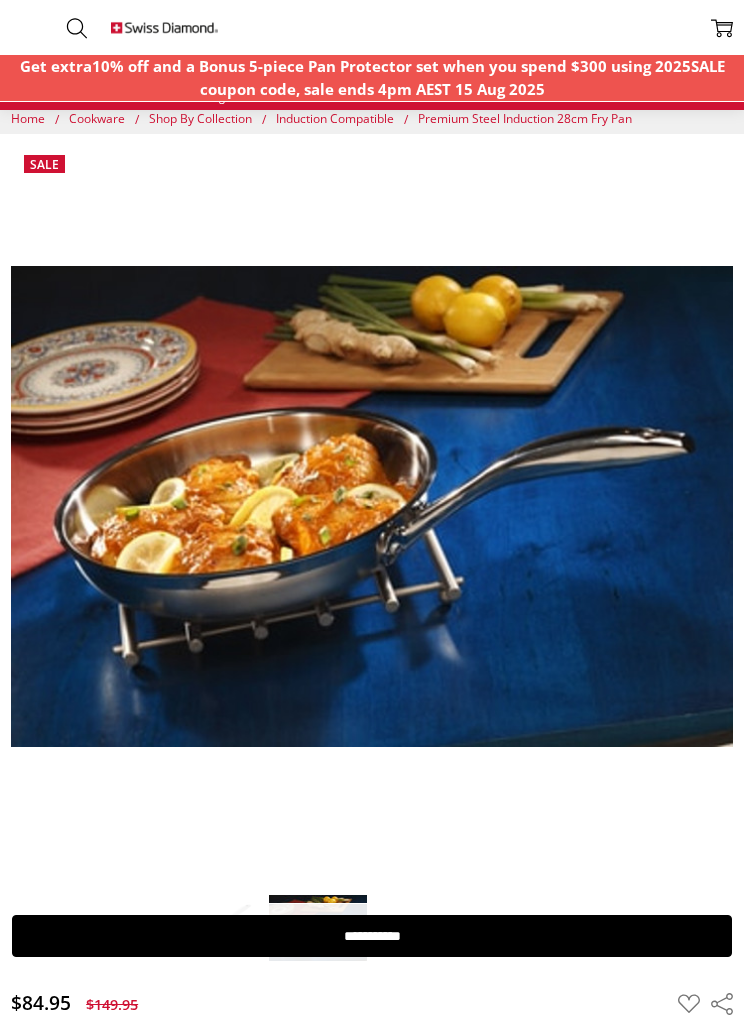 scroll, scrollTop: 0, scrollLeft: 0, axis: both 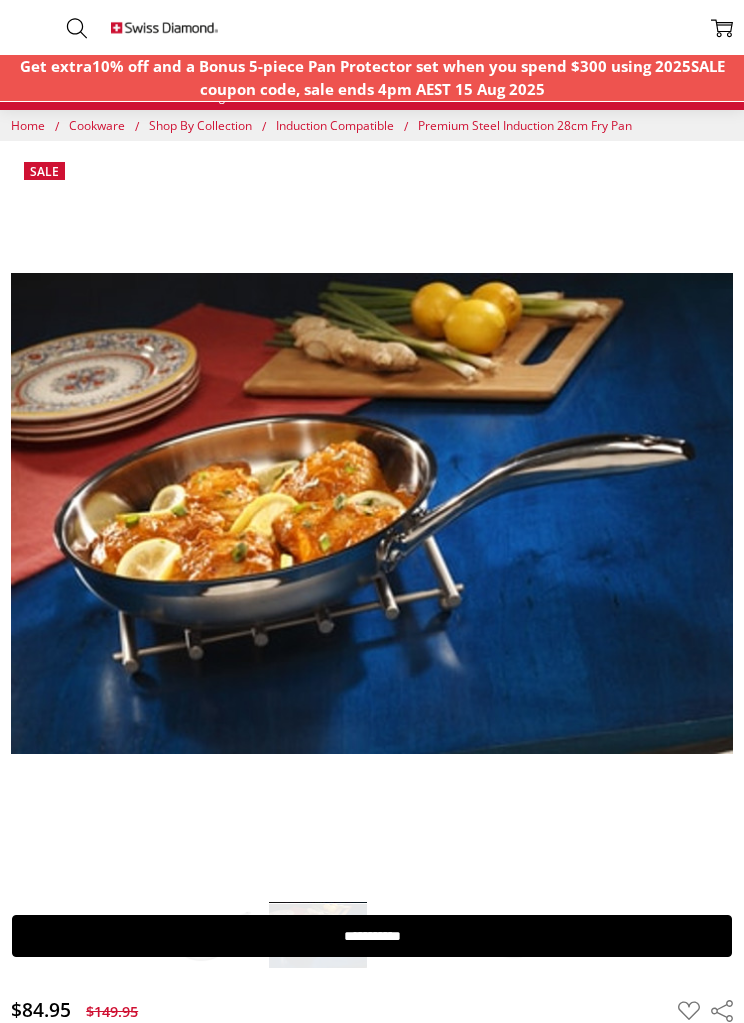 click at bounding box center (165, 27) 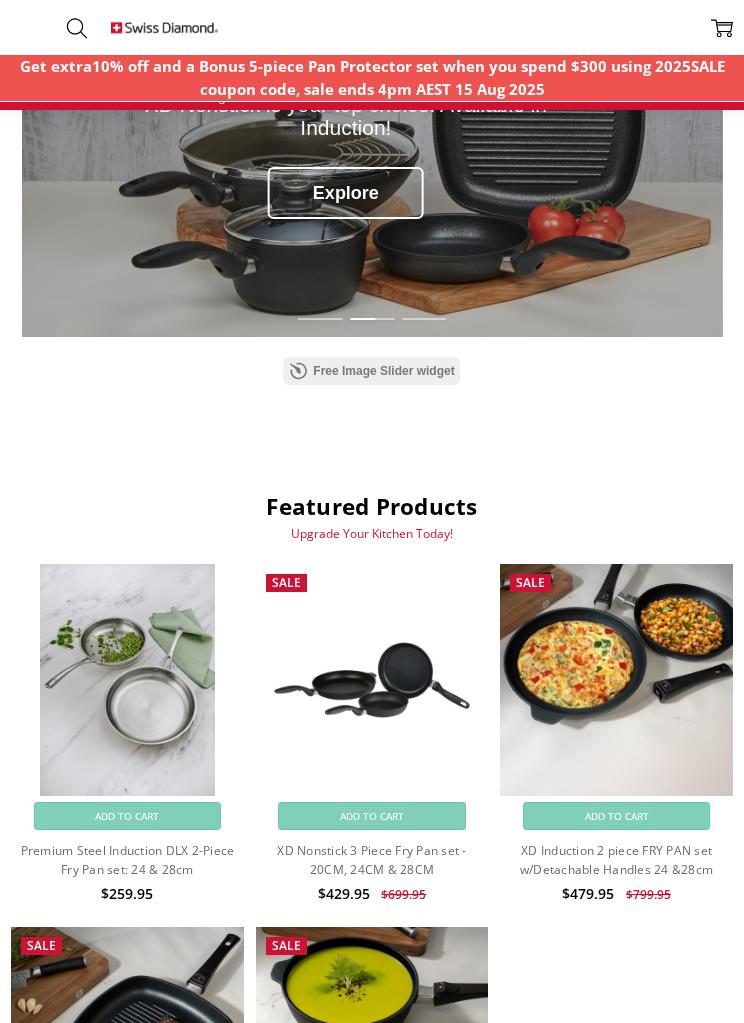 scroll, scrollTop: 444, scrollLeft: 0, axis: vertical 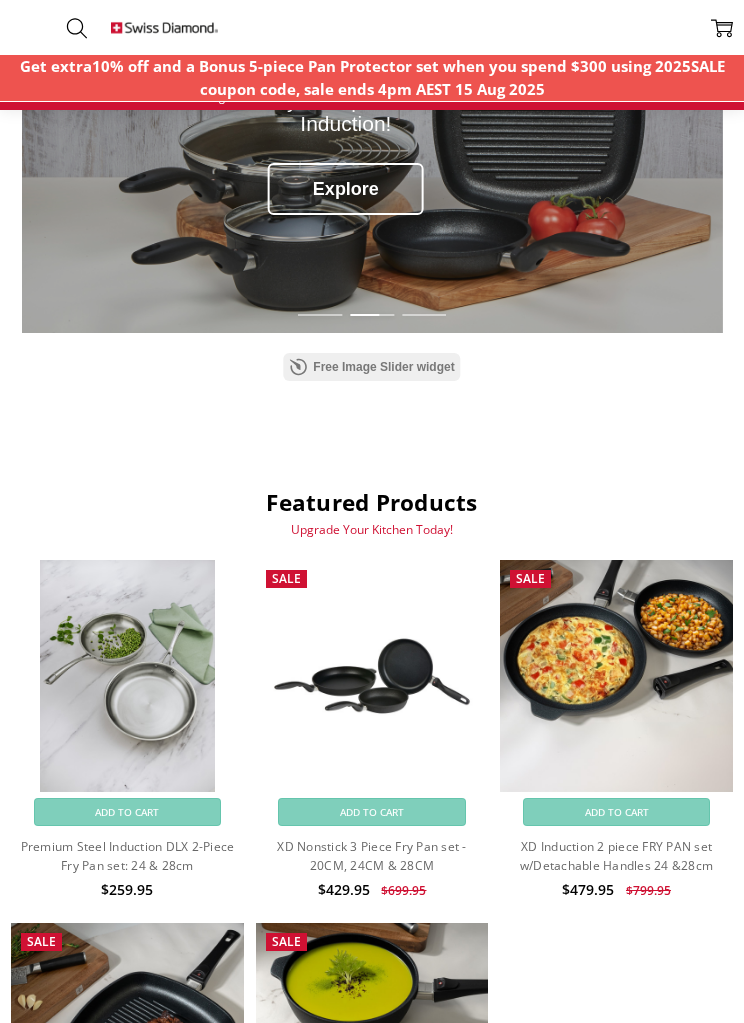 click at bounding box center (127, 676) 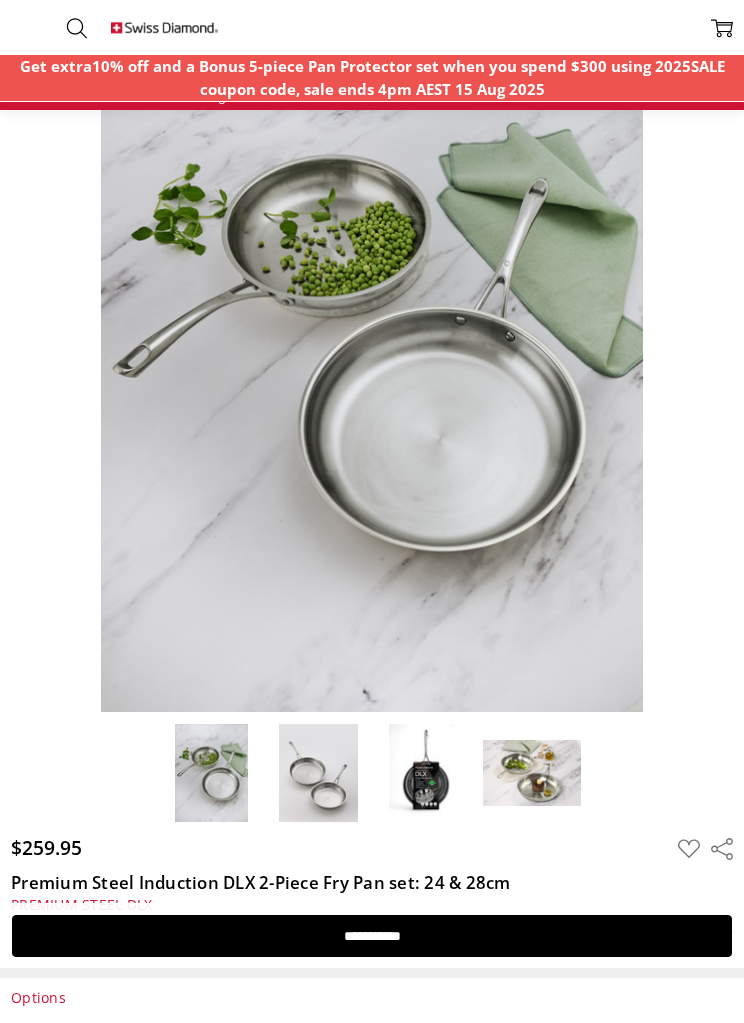 scroll, scrollTop: 140, scrollLeft: 0, axis: vertical 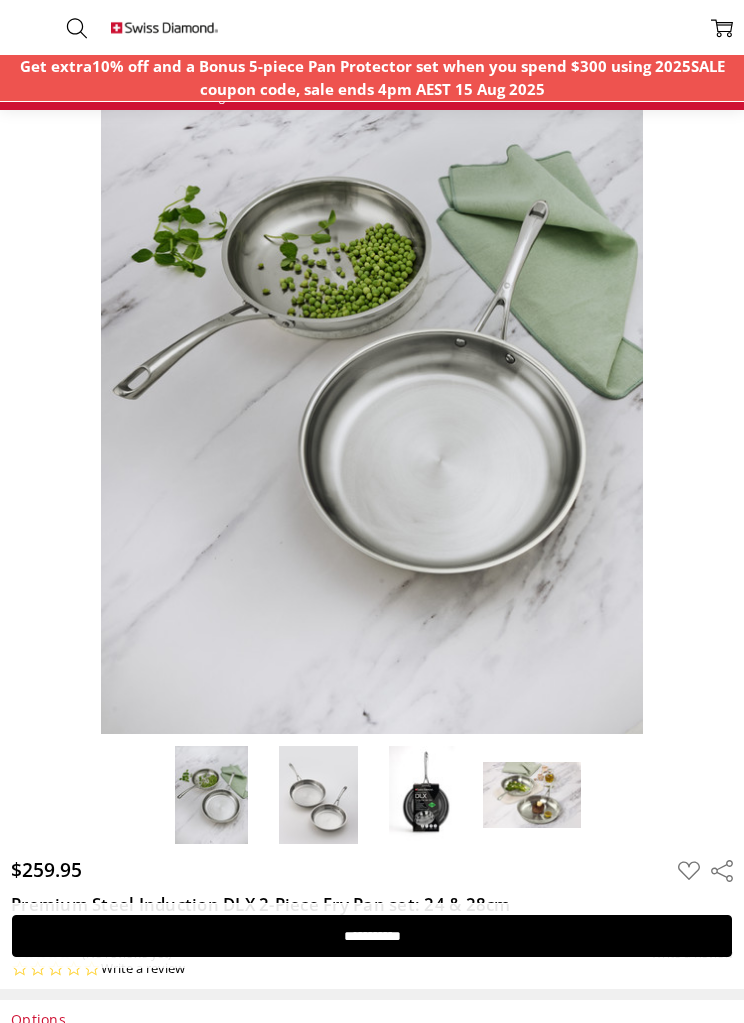 click at bounding box center [426, 795] 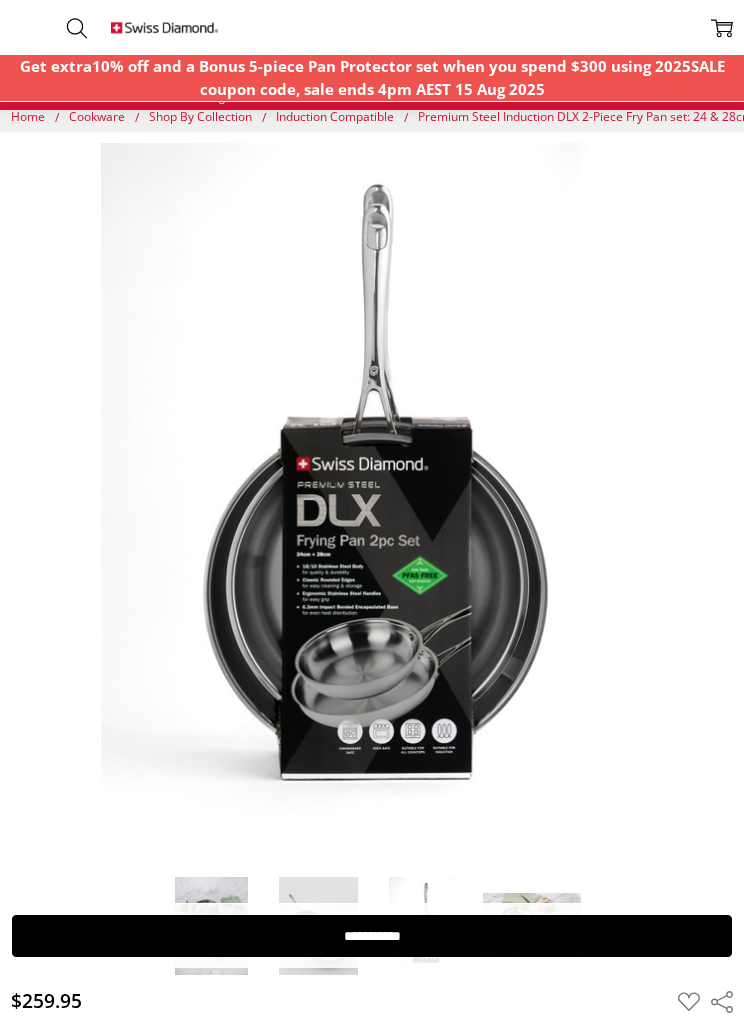 scroll, scrollTop: 0, scrollLeft: 0, axis: both 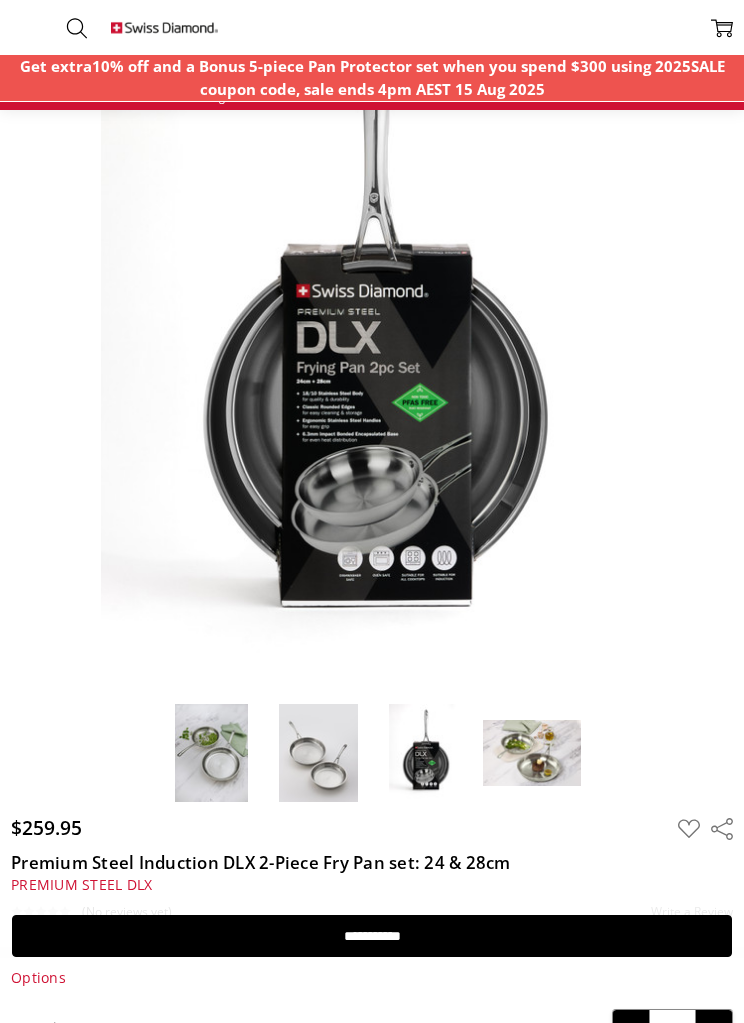 click at bounding box center [212, 753] 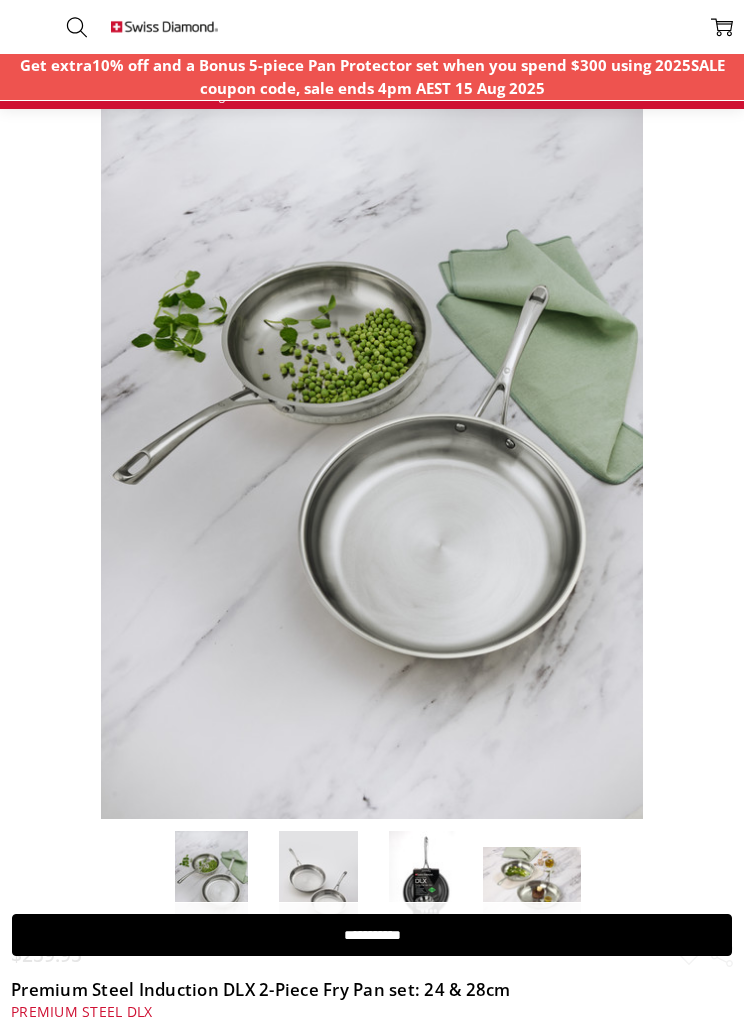 scroll, scrollTop: 55, scrollLeft: 0, axis: vertical 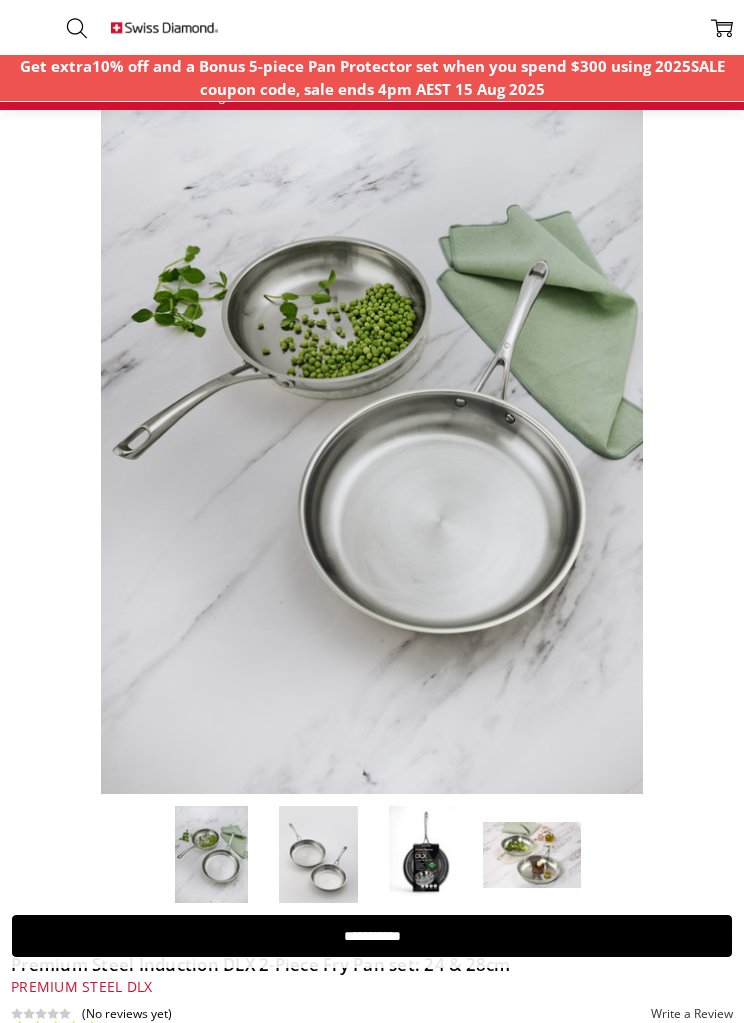 click at bounding box center [318, 855] 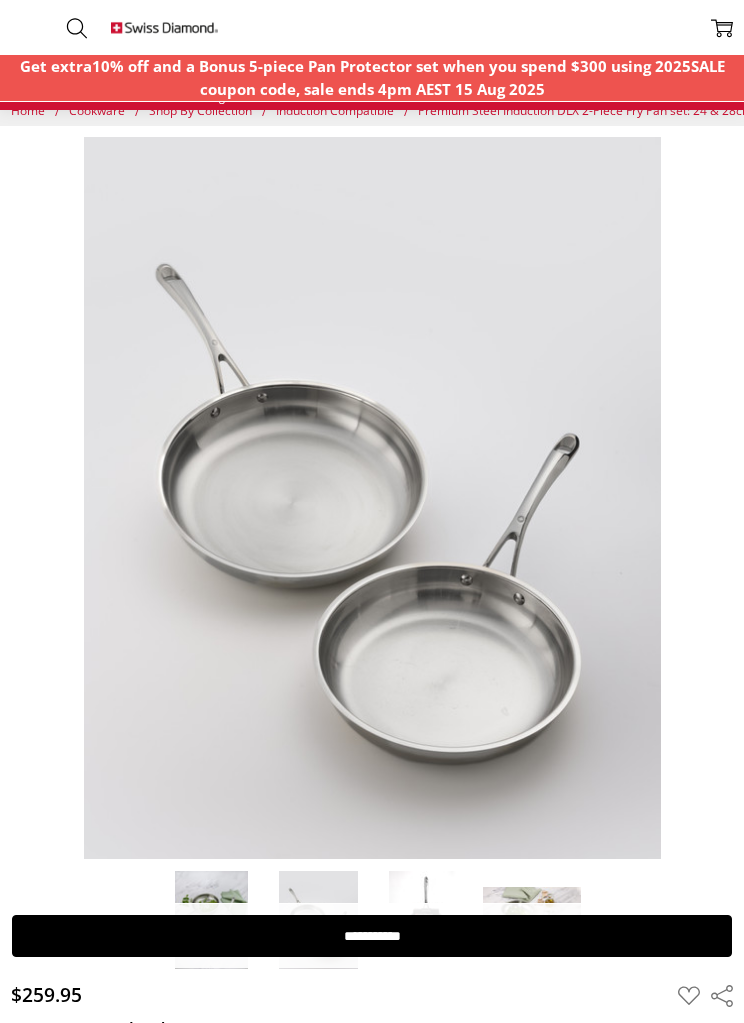scroll, scrollTop: 0, scrollLeft: 0, axis: both 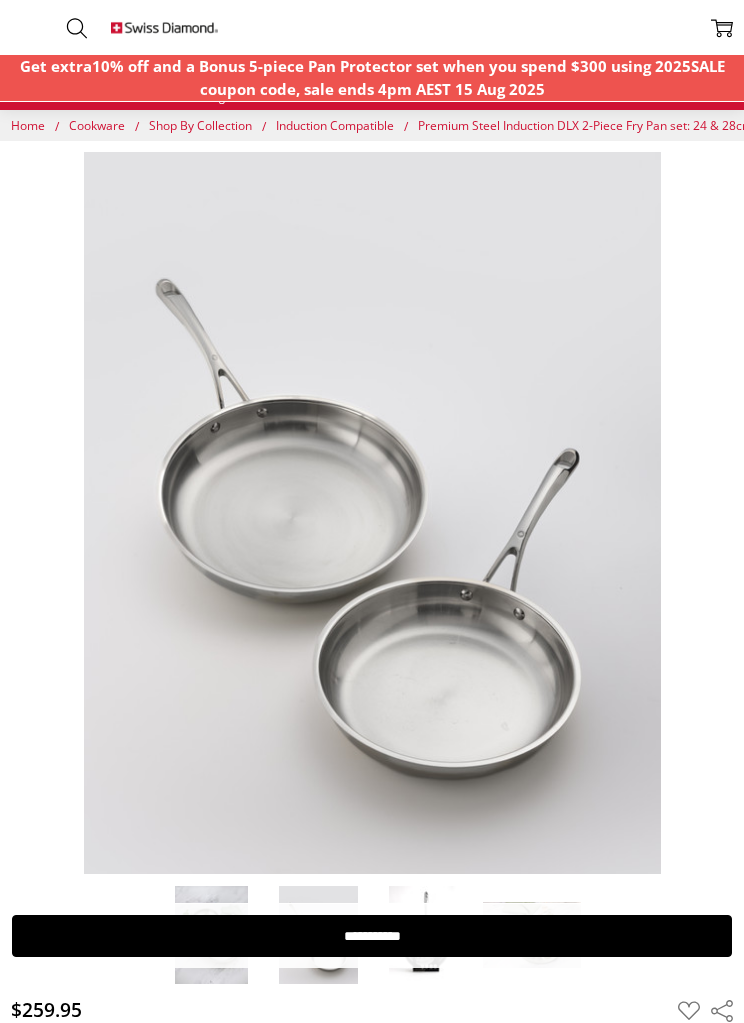 click at bounding box center (165, 27) 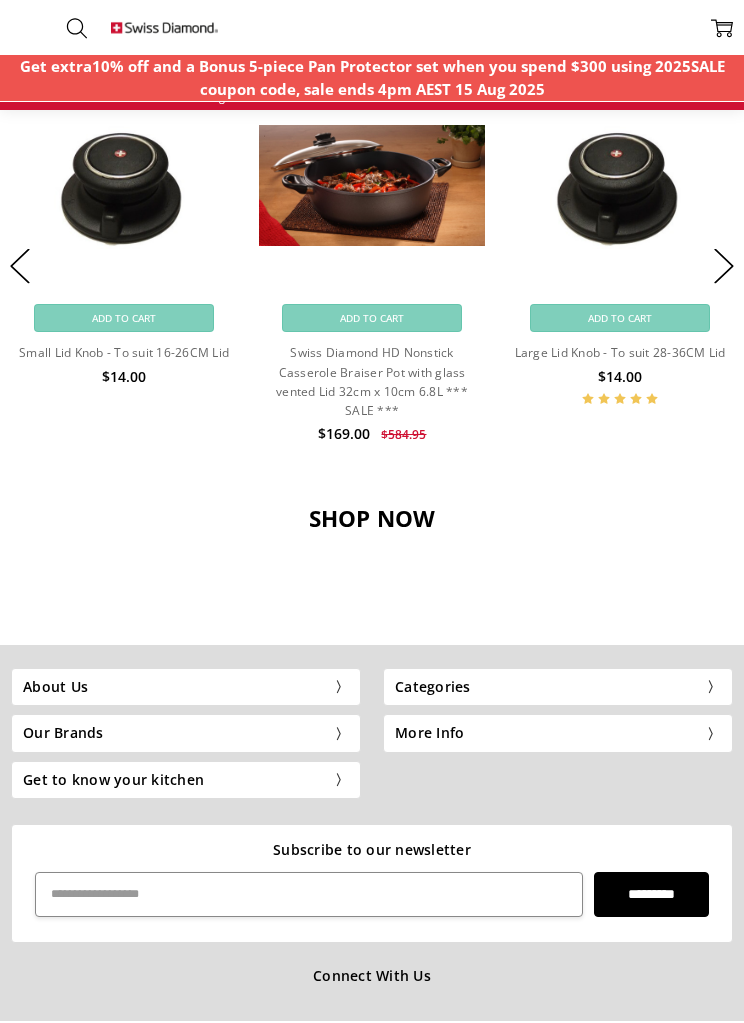 scroll, scrollTop: 1842, scrollLeft: 0, axis: vertical 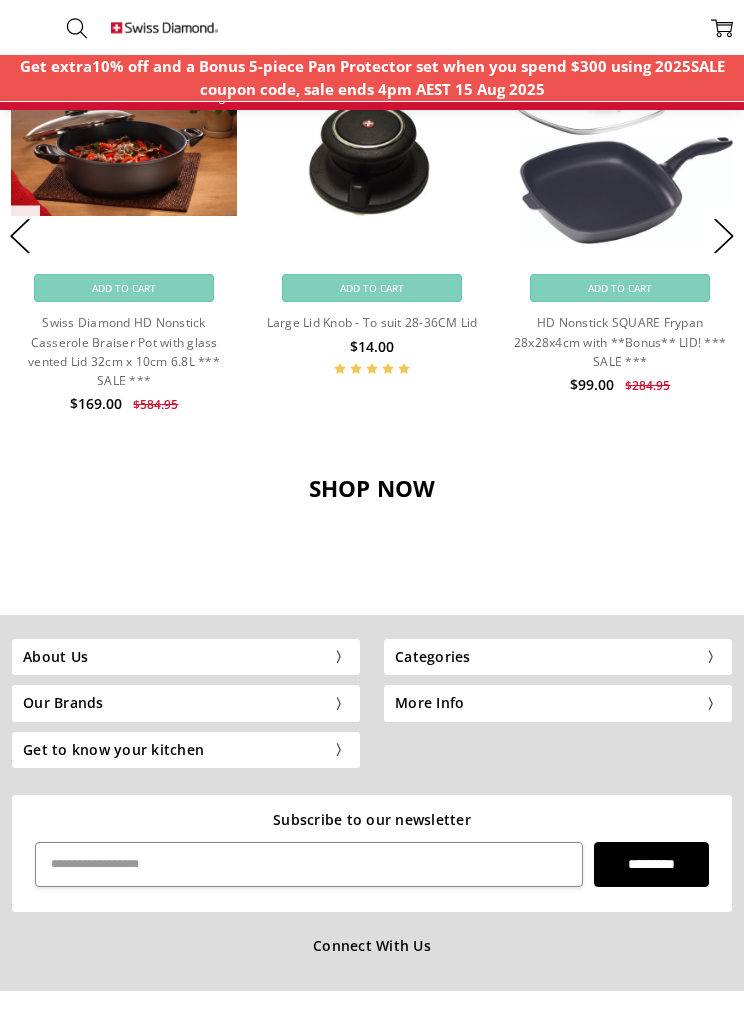 click on "Our Brands" at bounding box center (186, 703) 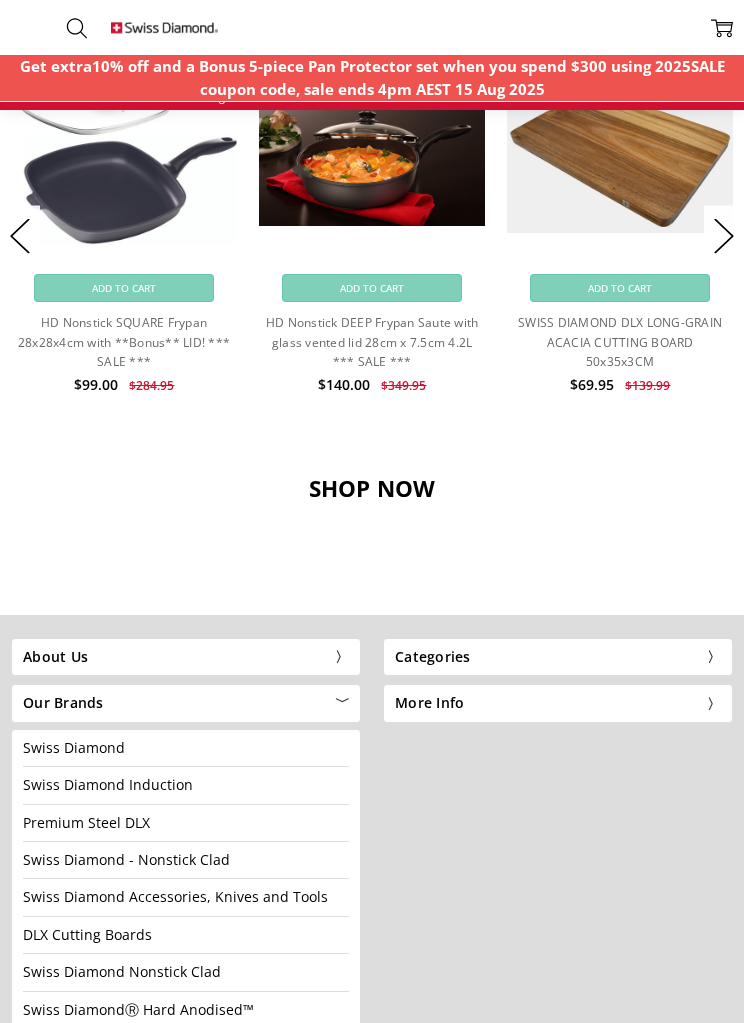 click on "Premium Steel DLX" at bounding box center (86, 822) 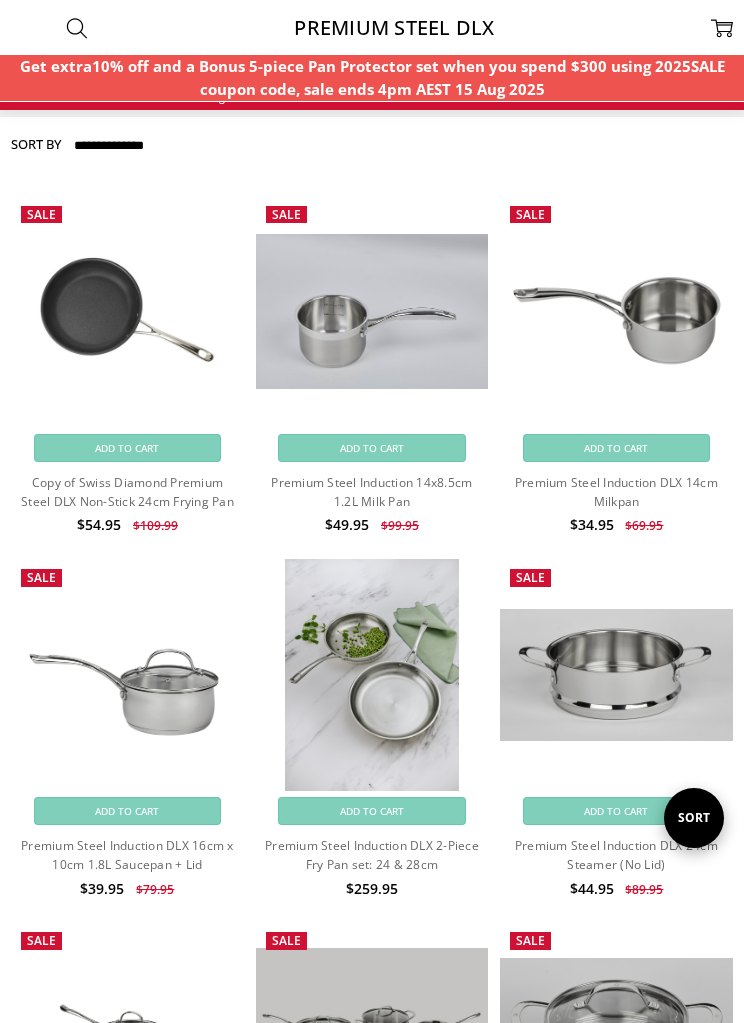 scroll, scrollTop: 0, scrollLeft: 0, axis: both 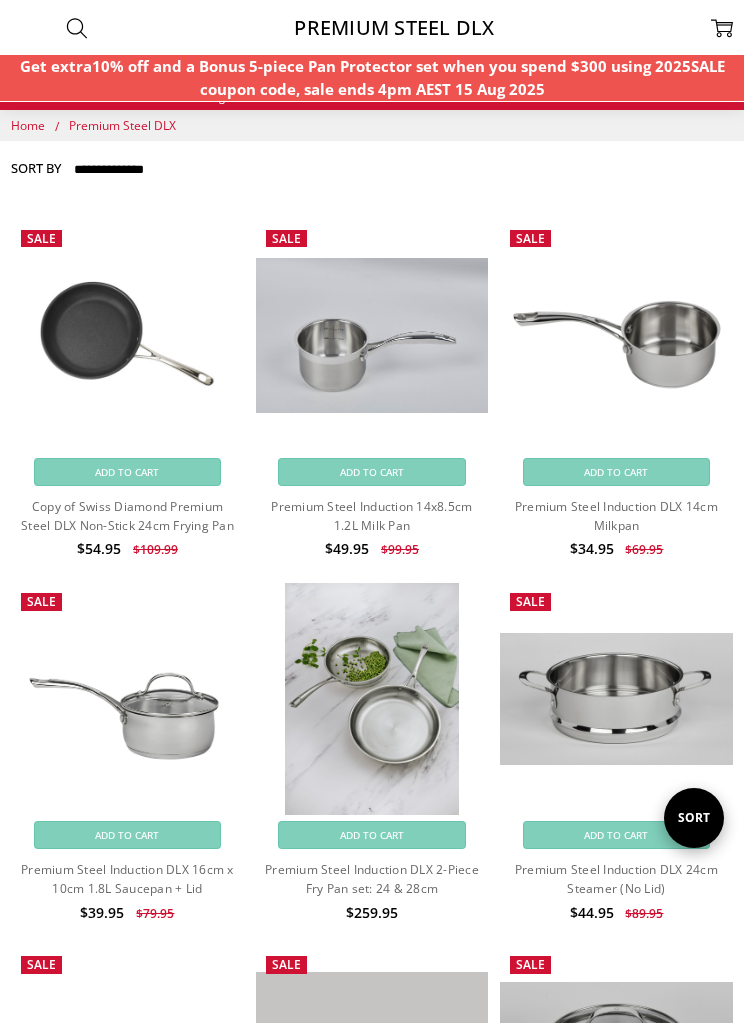 click on "Home" at bounding box center [28, 125] 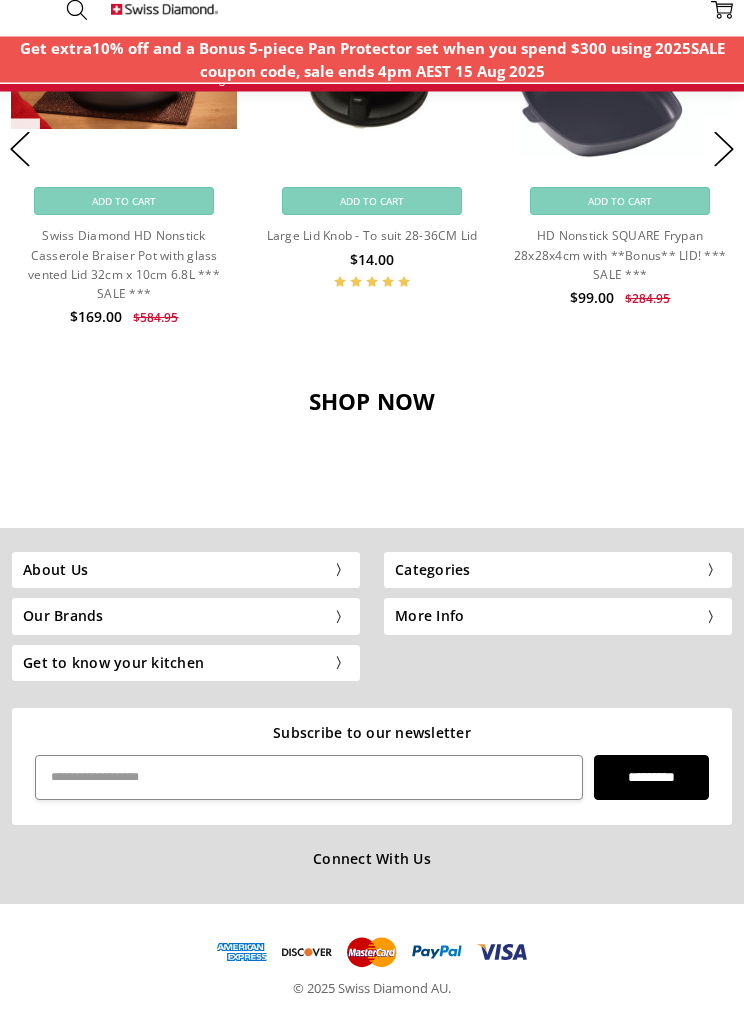 scroll, scrollTop: 1910, scrollLeft: 0, axis: vertical 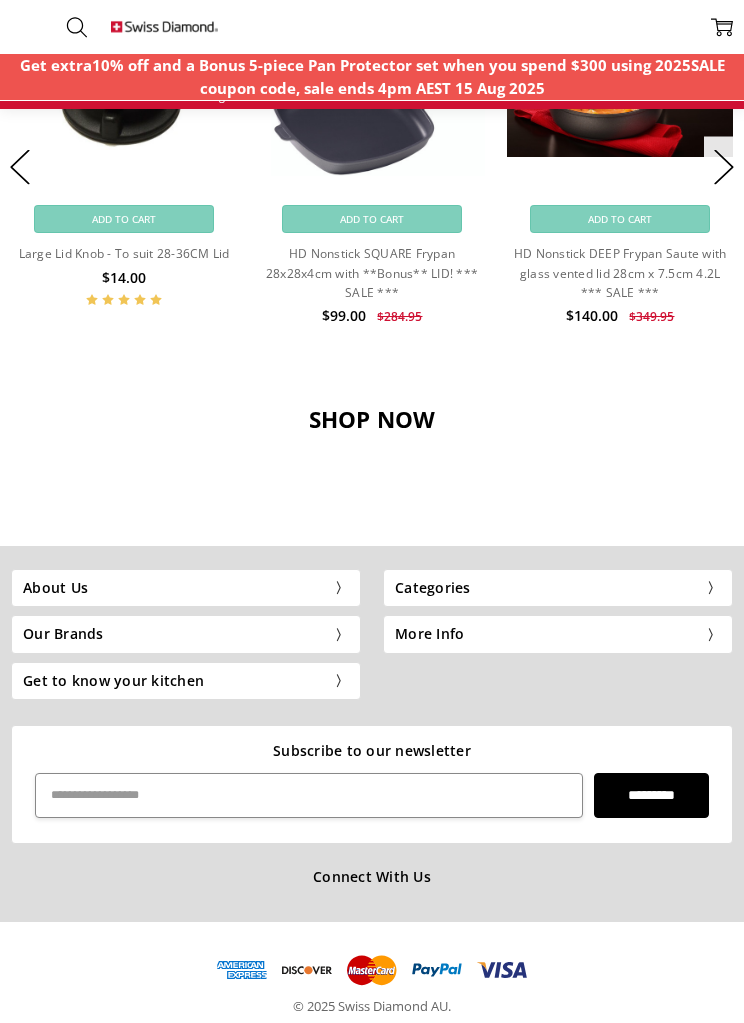 click on "Categories" at bounding box center [558, 589] 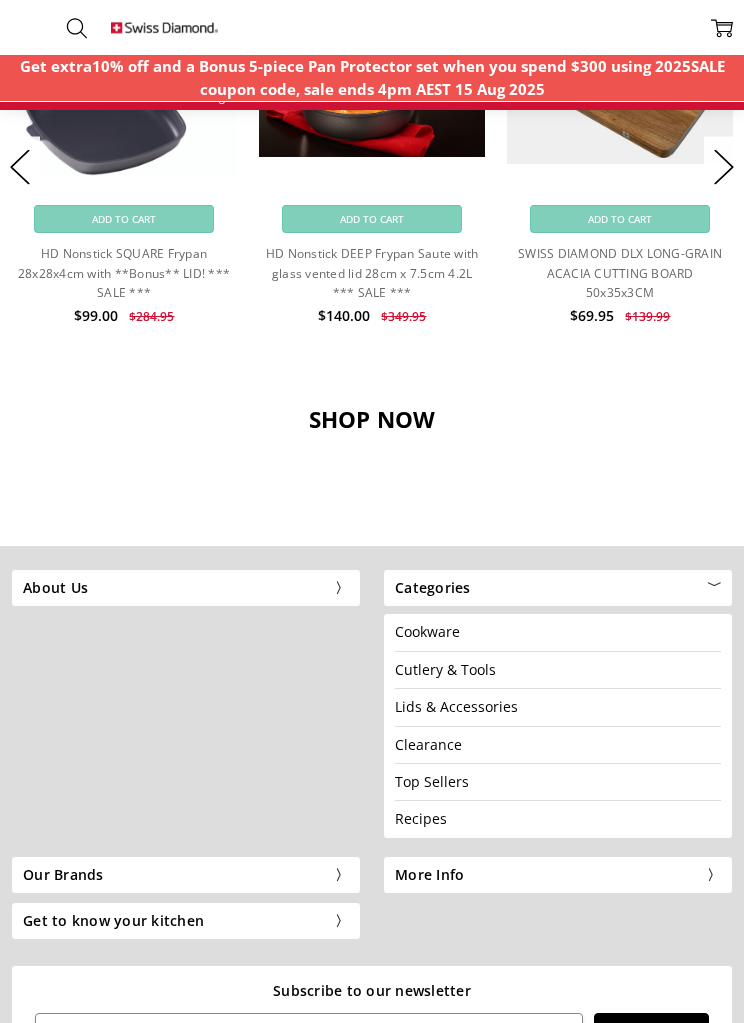 click on "Our Brands" at bounding box center [186, 875] 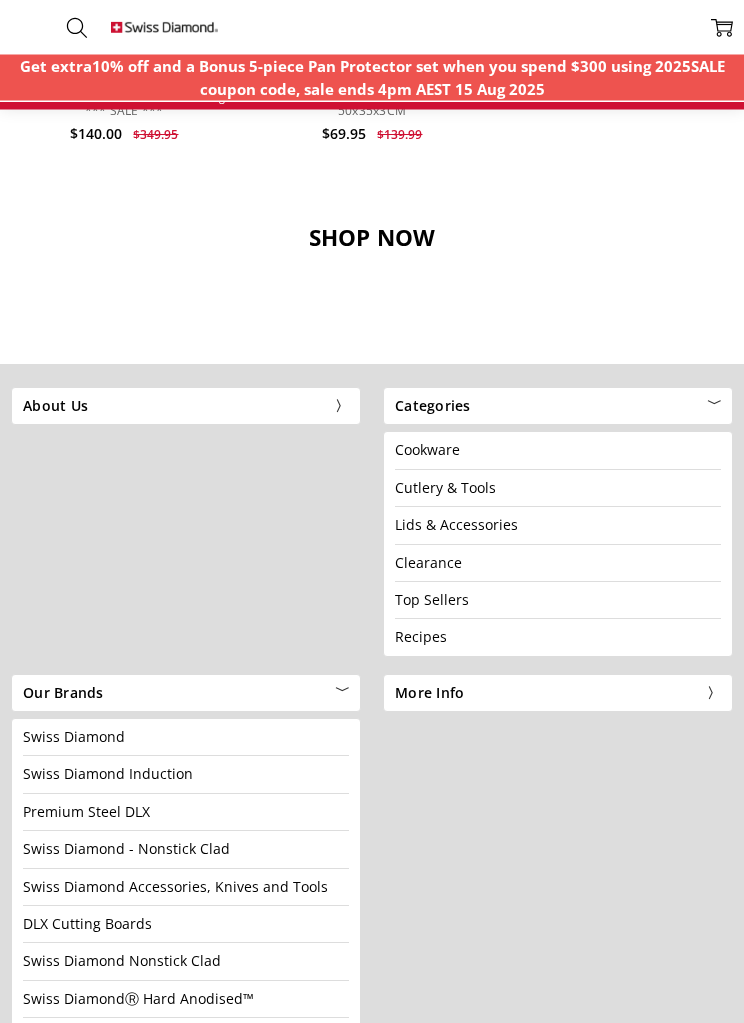 scroll, scrollTop: 2093, scrollLeft: 0, axis: vertical 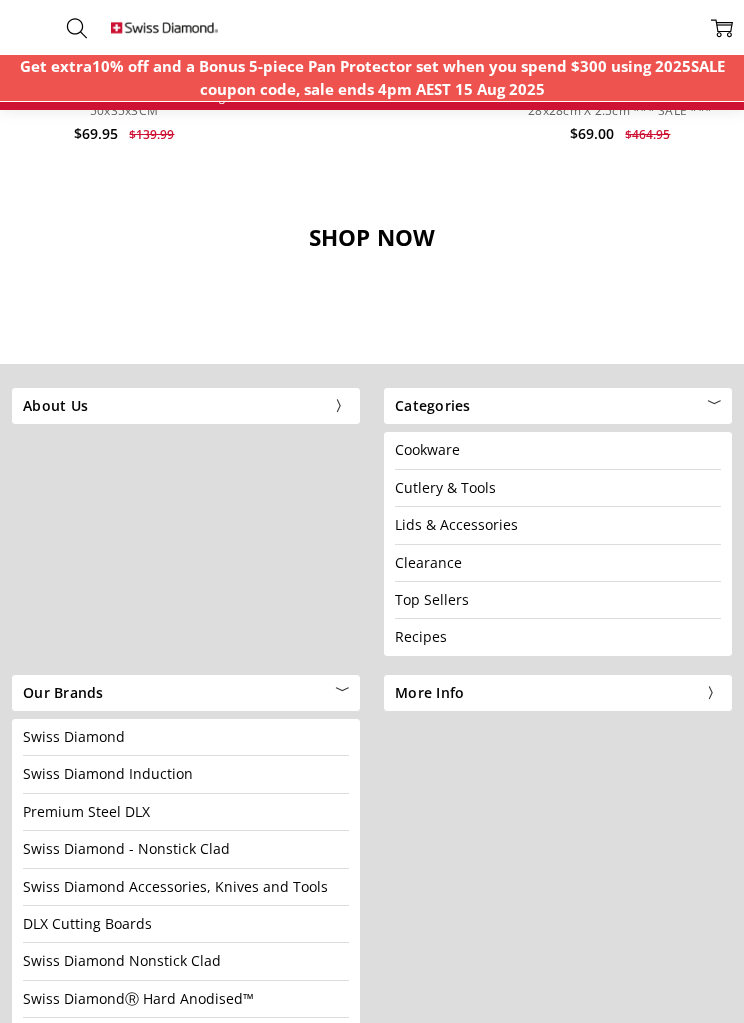 click on "View all brands" at bounding box center [186, 1035] 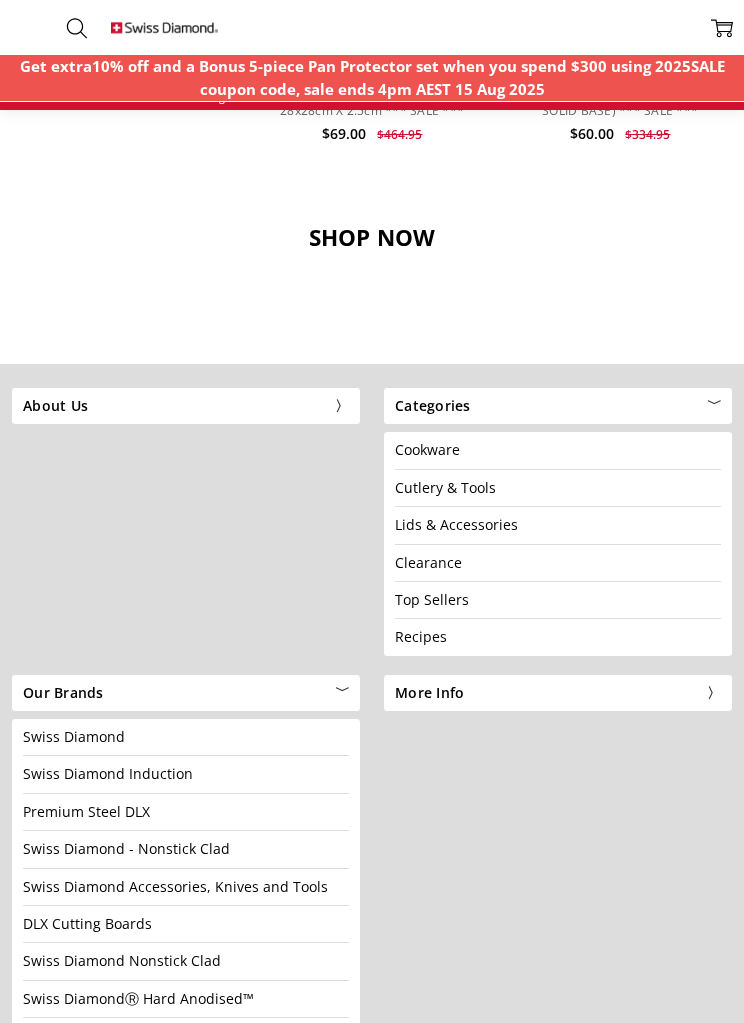 click on "View all brands" at bounding box center (74, 1035) 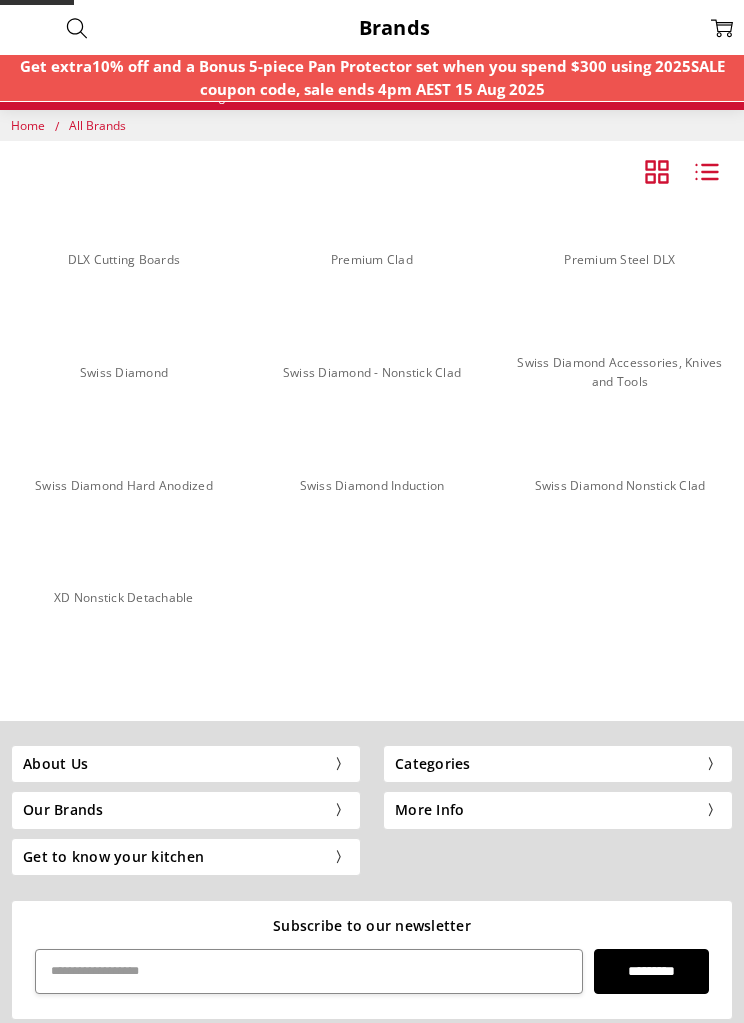 scroll, scrollTop: 0, scrollLeft: 0, axis: both 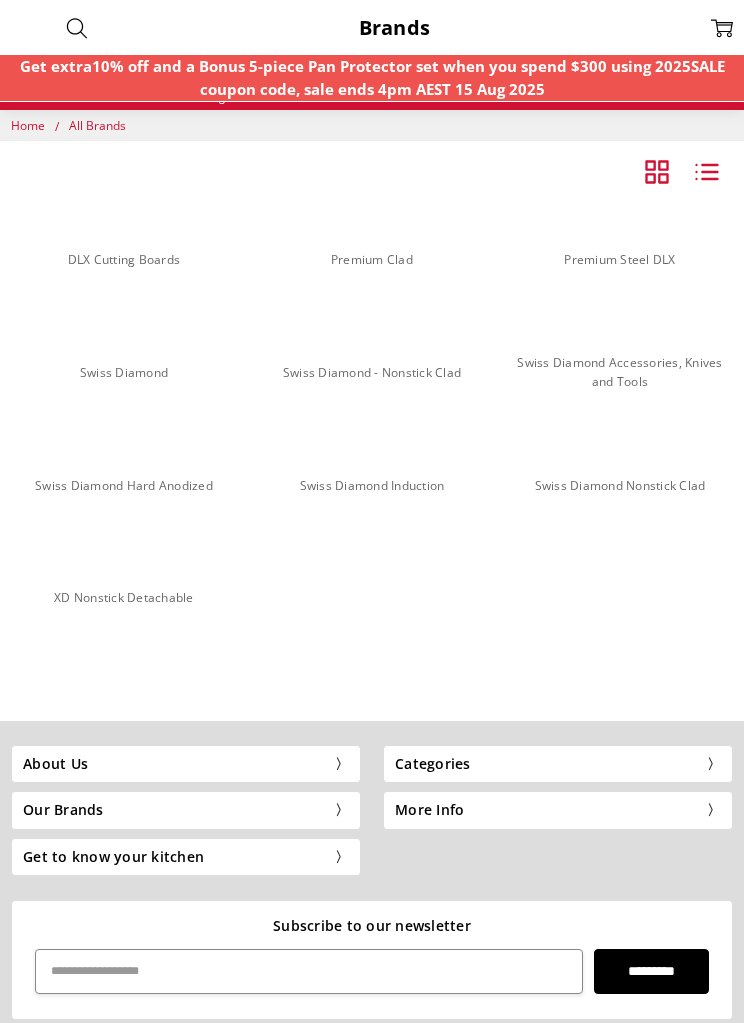 click on "Premium Steel DLX" at bounding box center [619, 259] 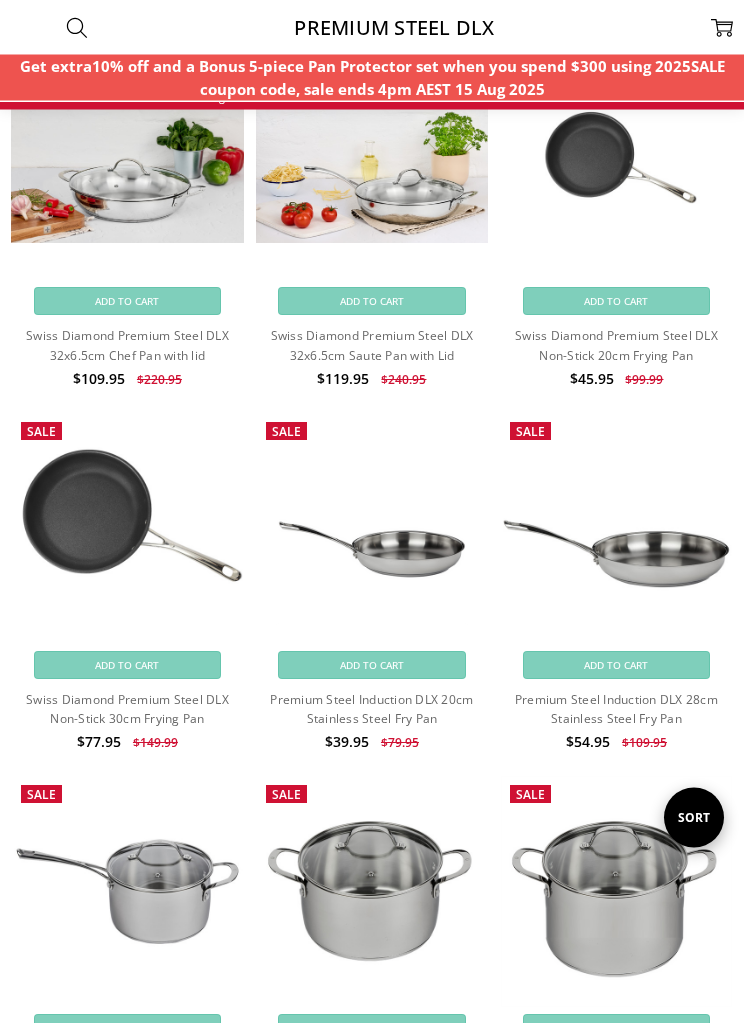 scroll, scrollTop: 1681, scrollLeft: 0, axis: vertical 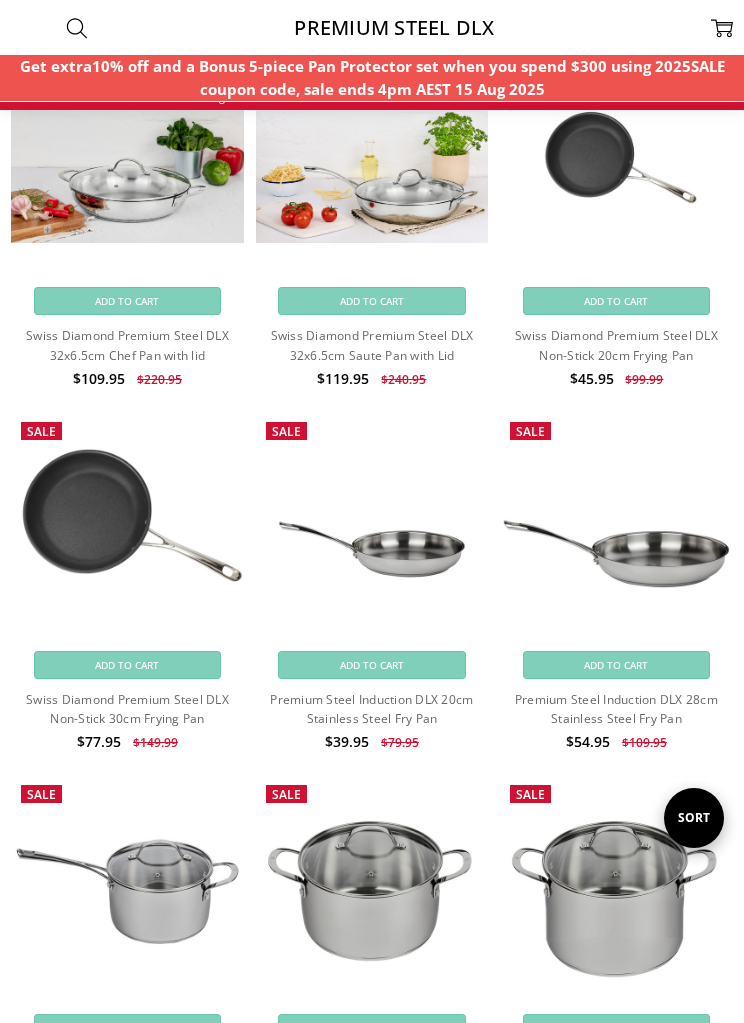 click on "Premium Steel Induction DLX 28cm Stainless Steel Fry Pan" at bounding box center (616, 709) 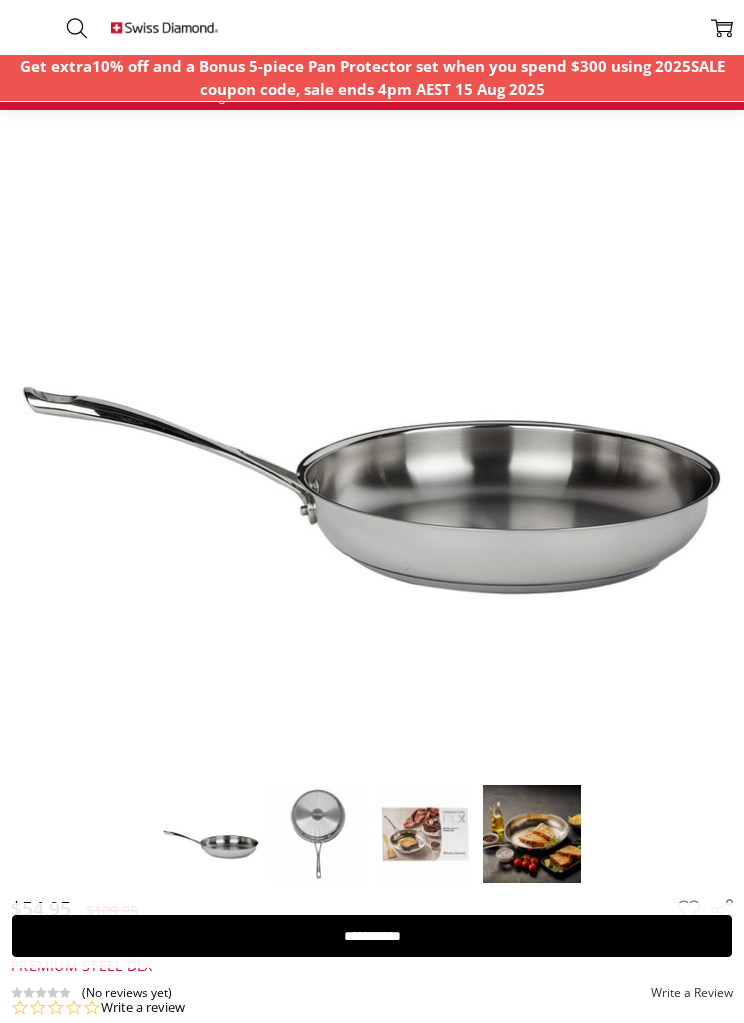 scroll, scrollTop: 111, scrollLeft: 0, axis: vertical 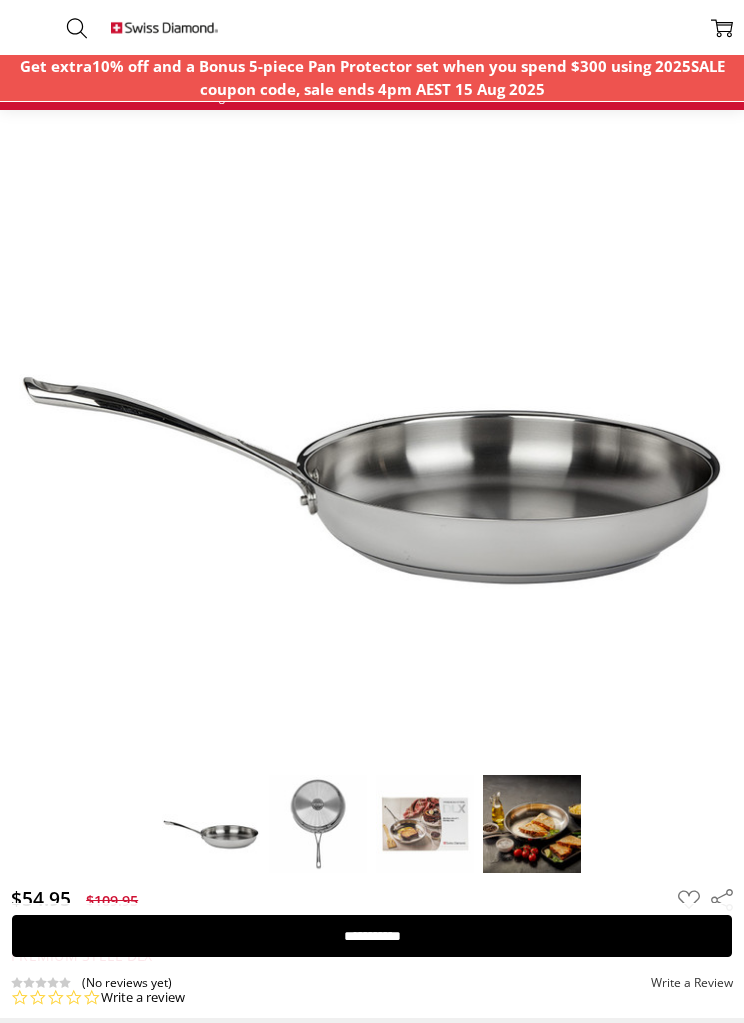 click at bounding box center [318, 824] 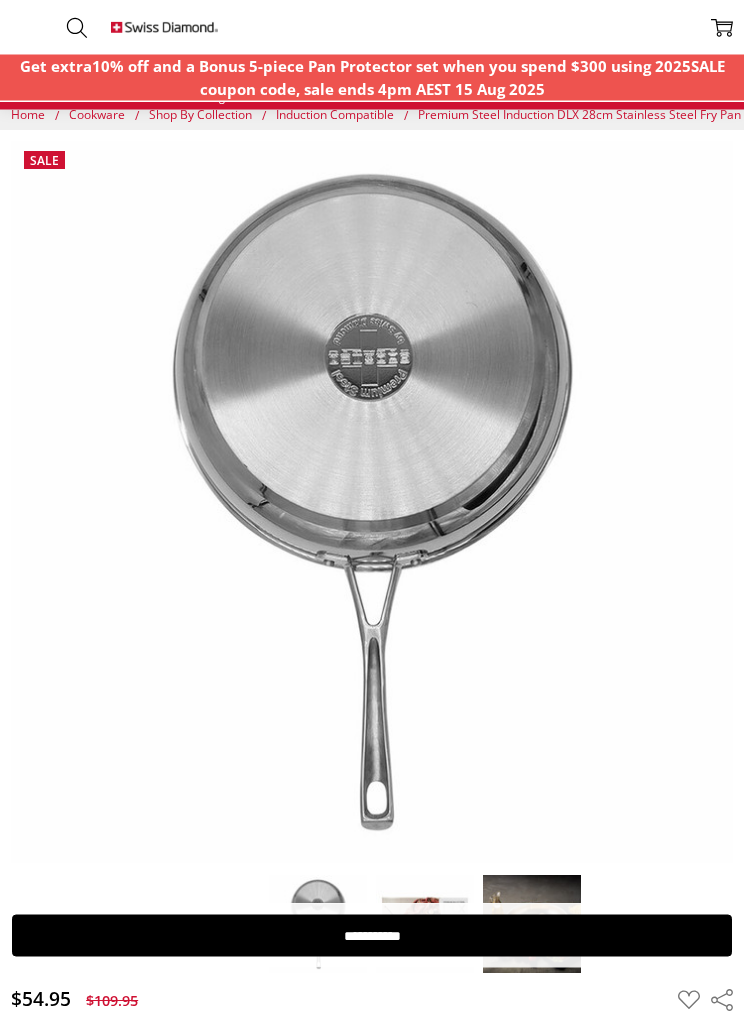 scroll, scrollTop: 0, scrollLeft: 0, axis: both 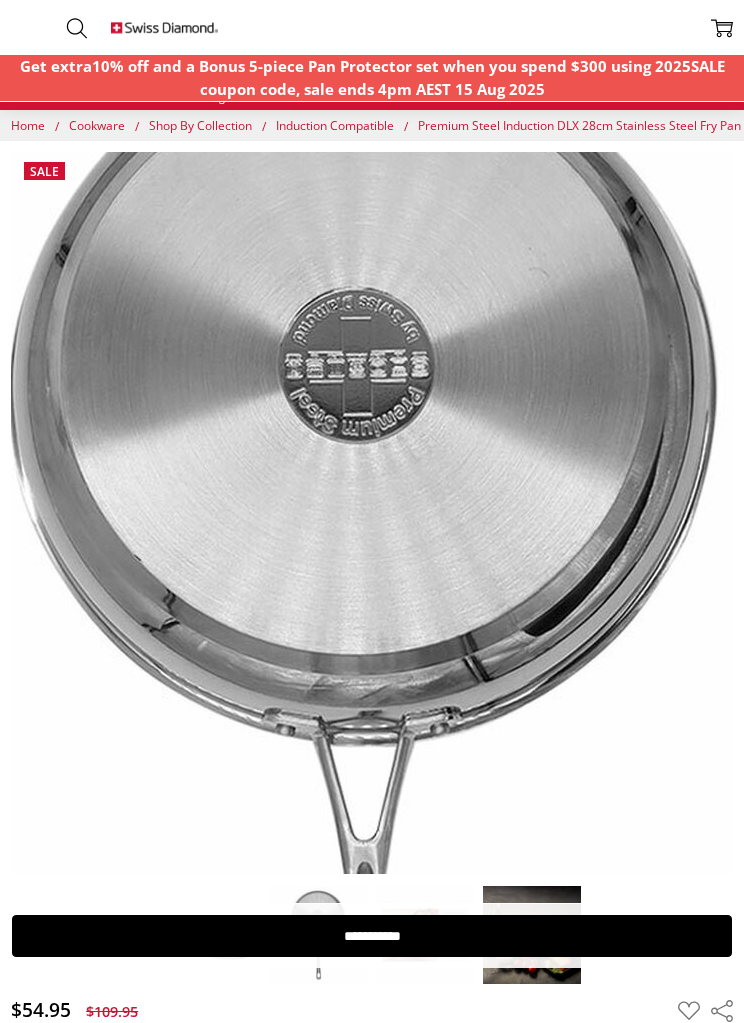 click at bounding box center [362, 622] 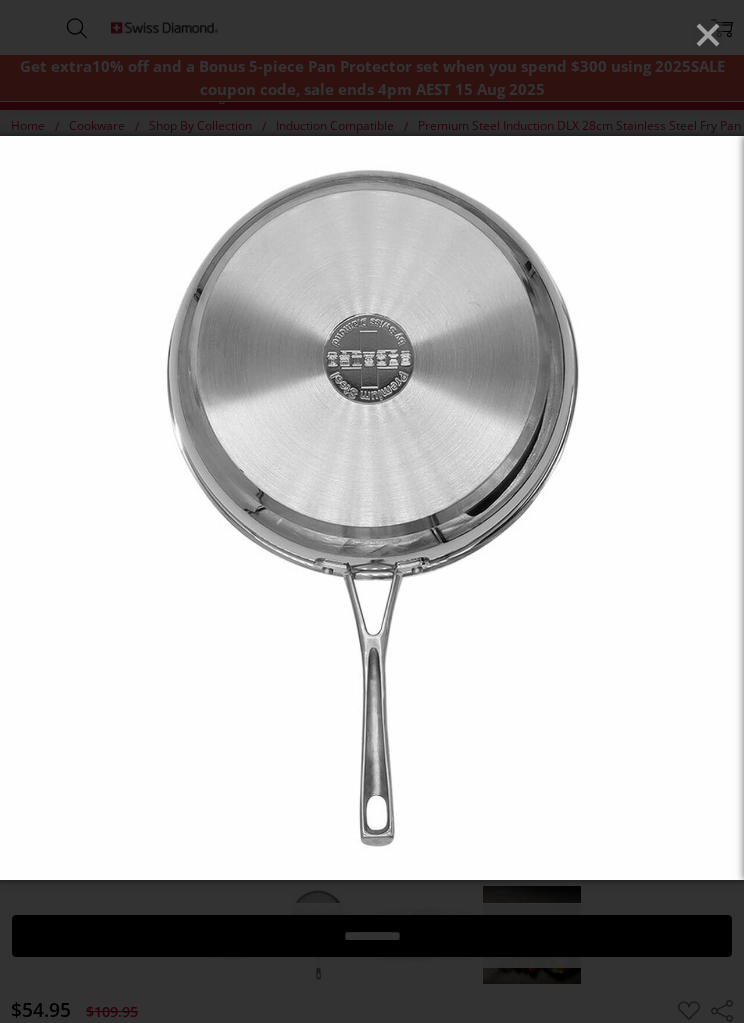 click at bounding box center (372, 508) 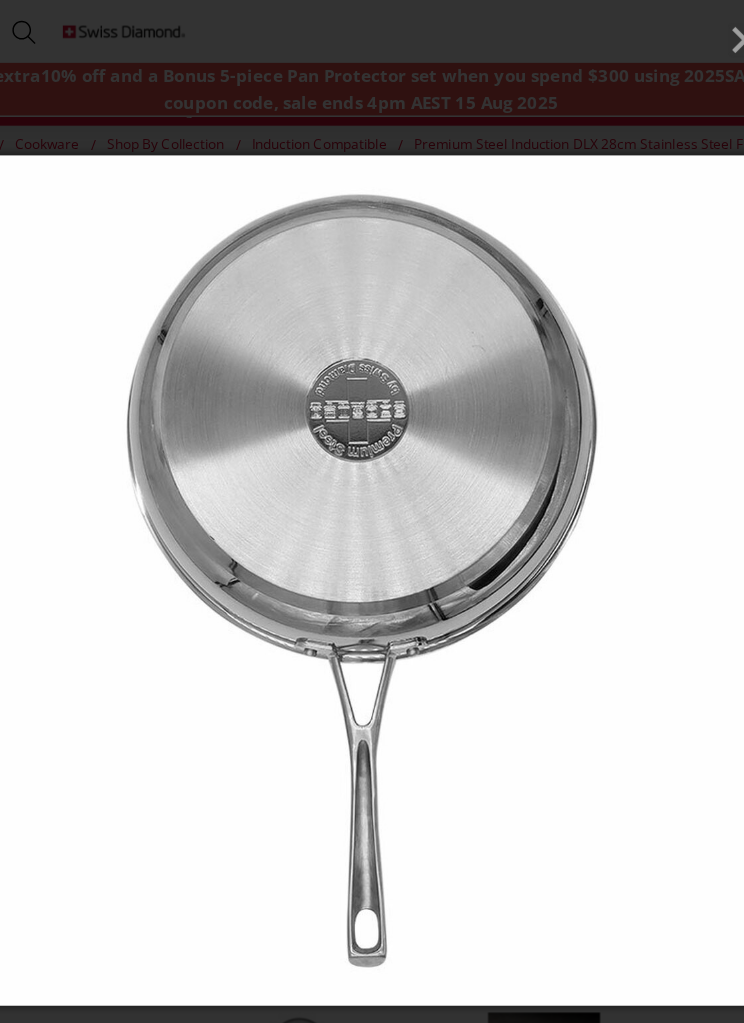 click 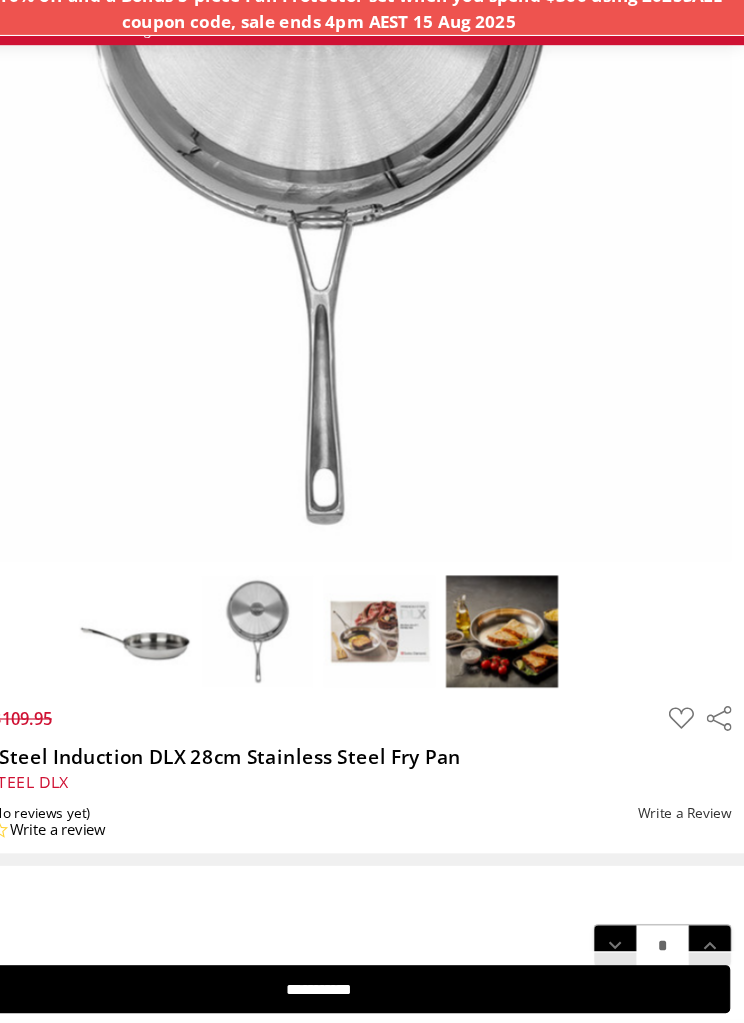 scroll, scrollTop: 326, scrollLeft: 0, axis: vertical 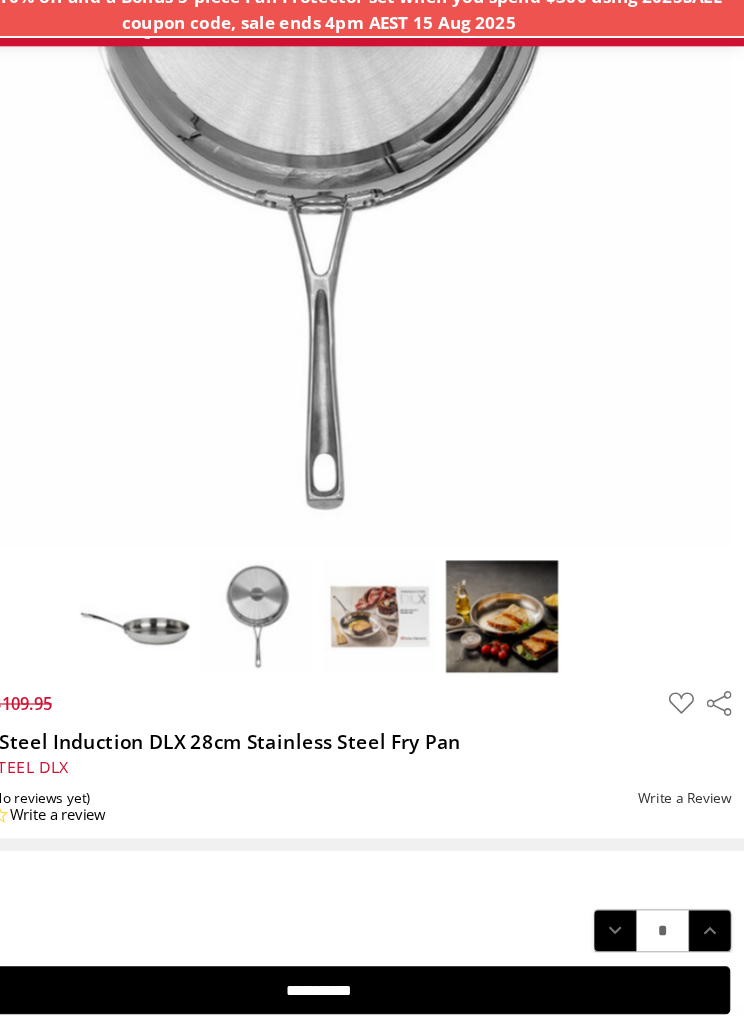click at bounding box center [425, 609] 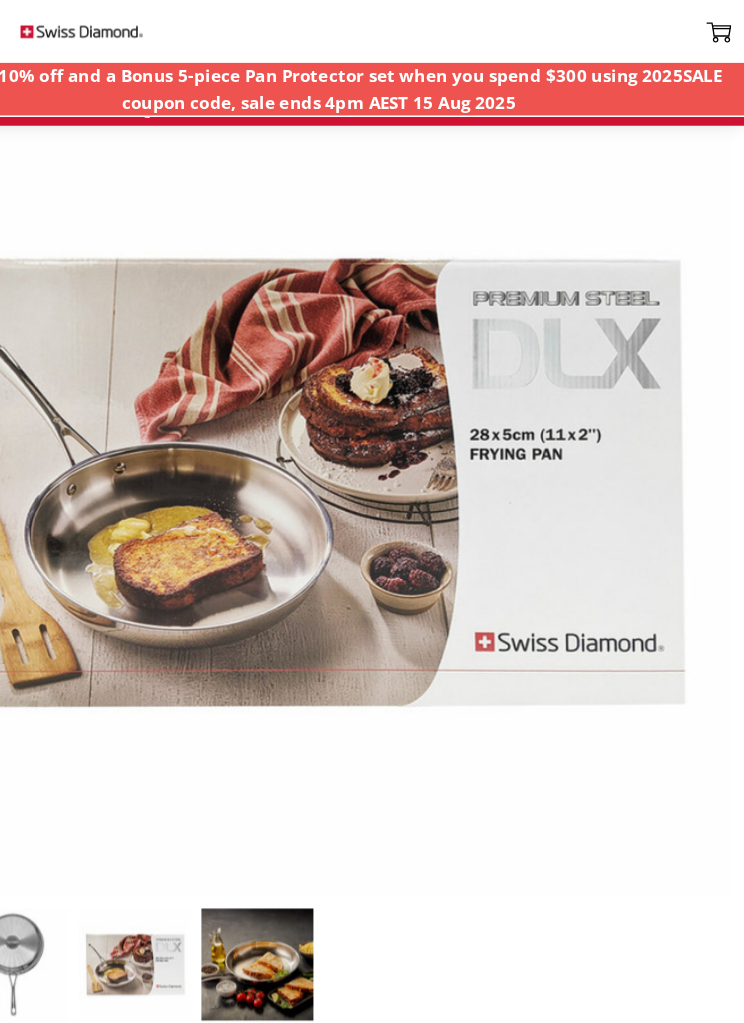 scroll, scrollTop: 87, scrollLeft: 0, axis: vertical 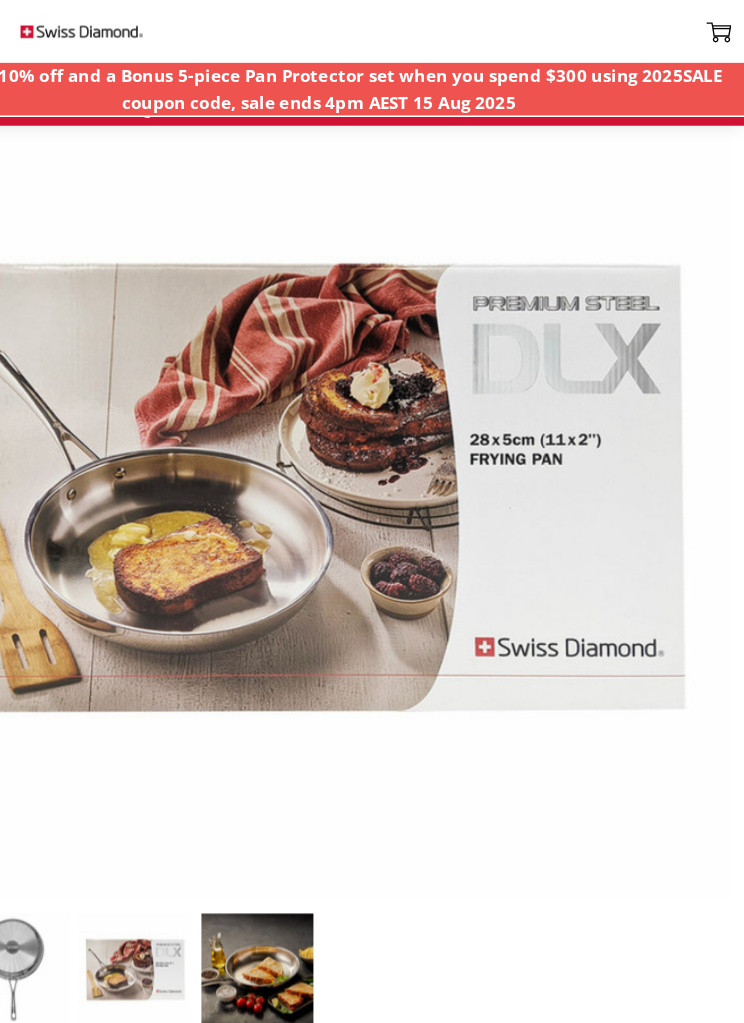click at bounding box center (318, 848) 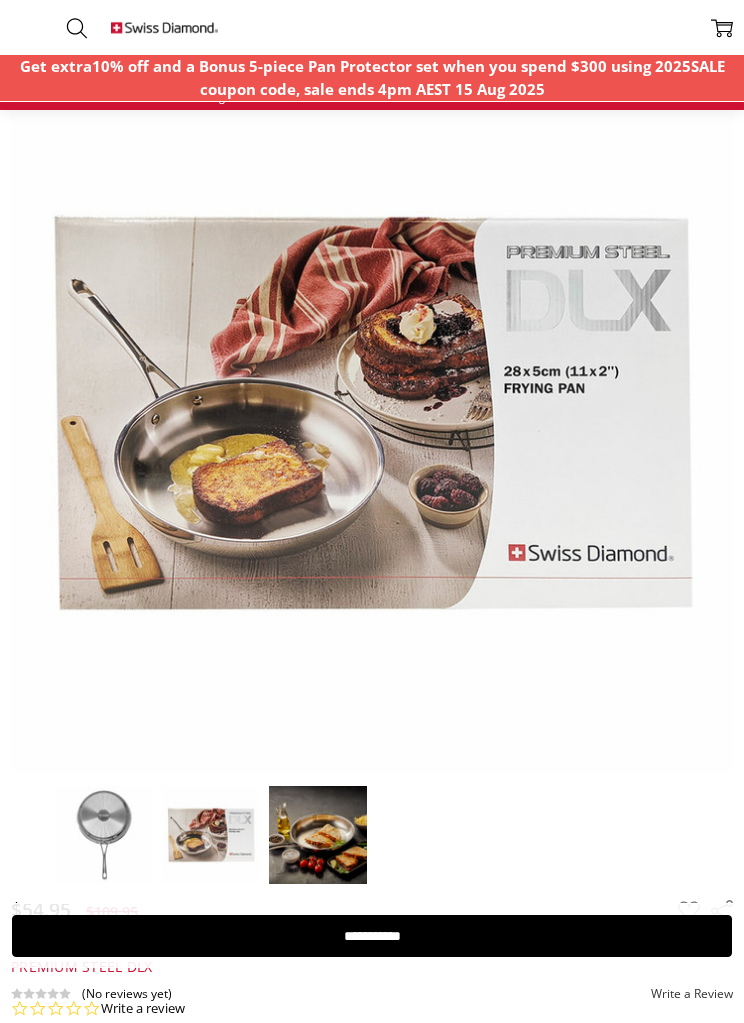 scroll, scrollTop: 0, scrollLeft: 0, axis: both 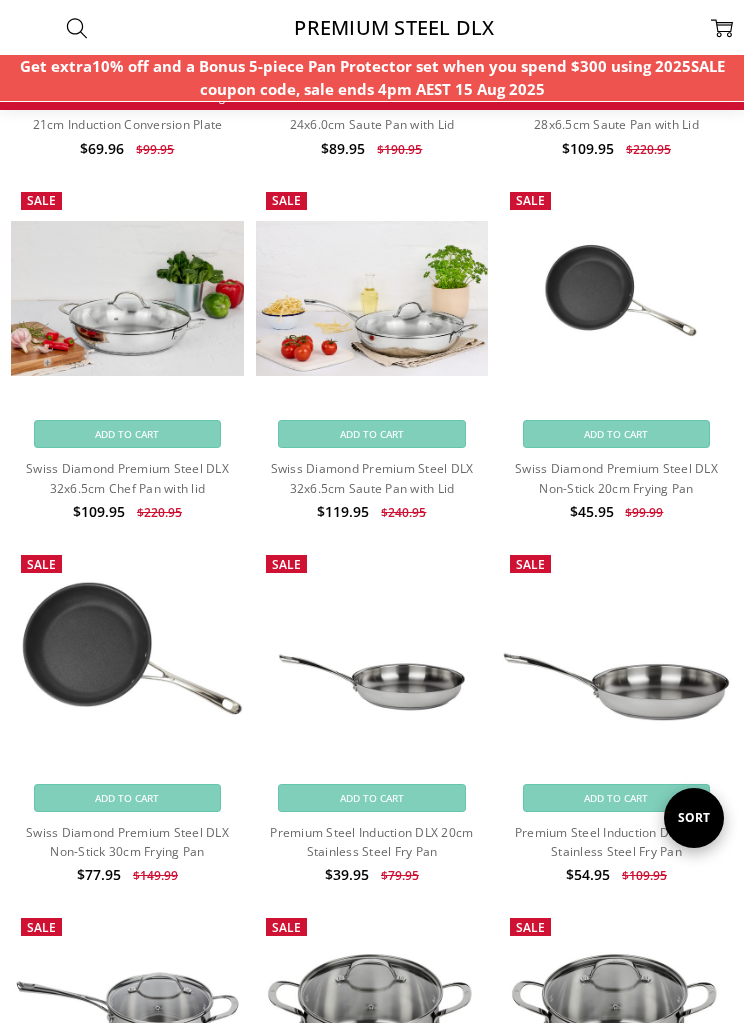 click on "Premium Steel Induction DLX 28cm Stainless Steel Fry Pan" at bounding box center (616, 842) 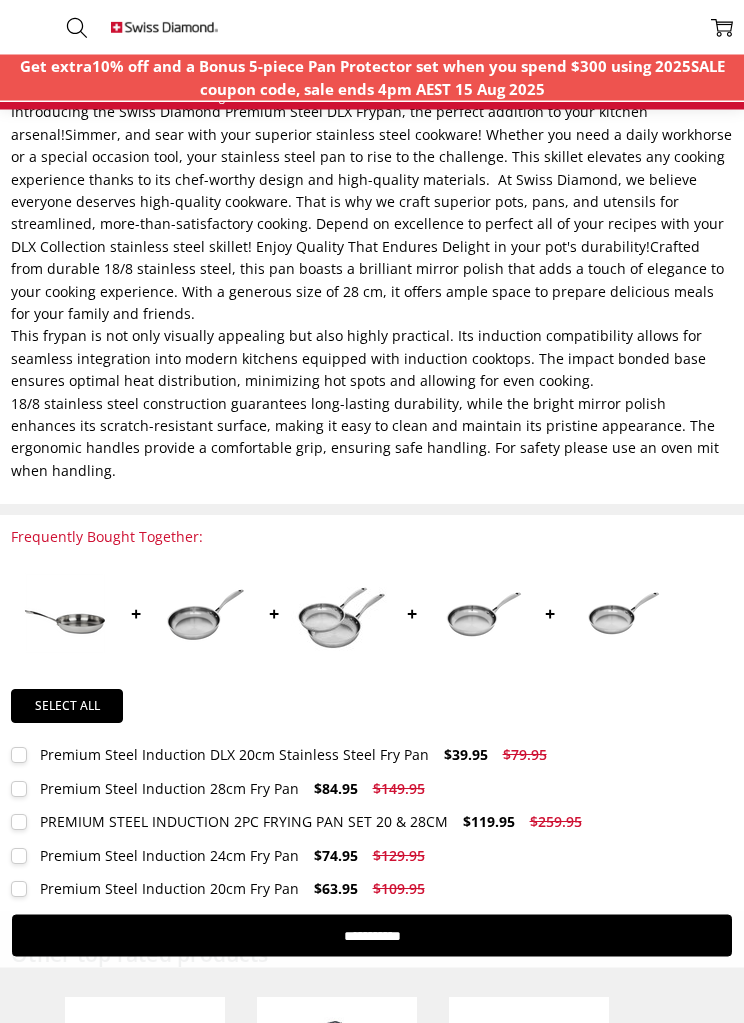 scroll, scrollTop: 1336, scrollLeft: 0, axis: vertical 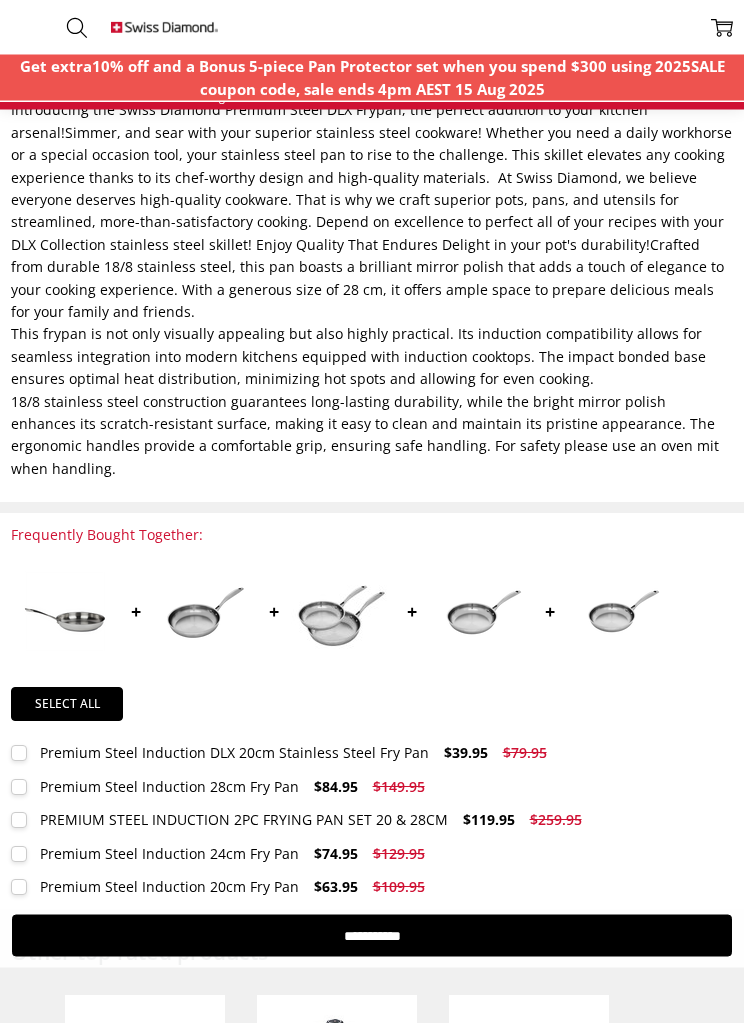 click at bounding box center [341, 612] 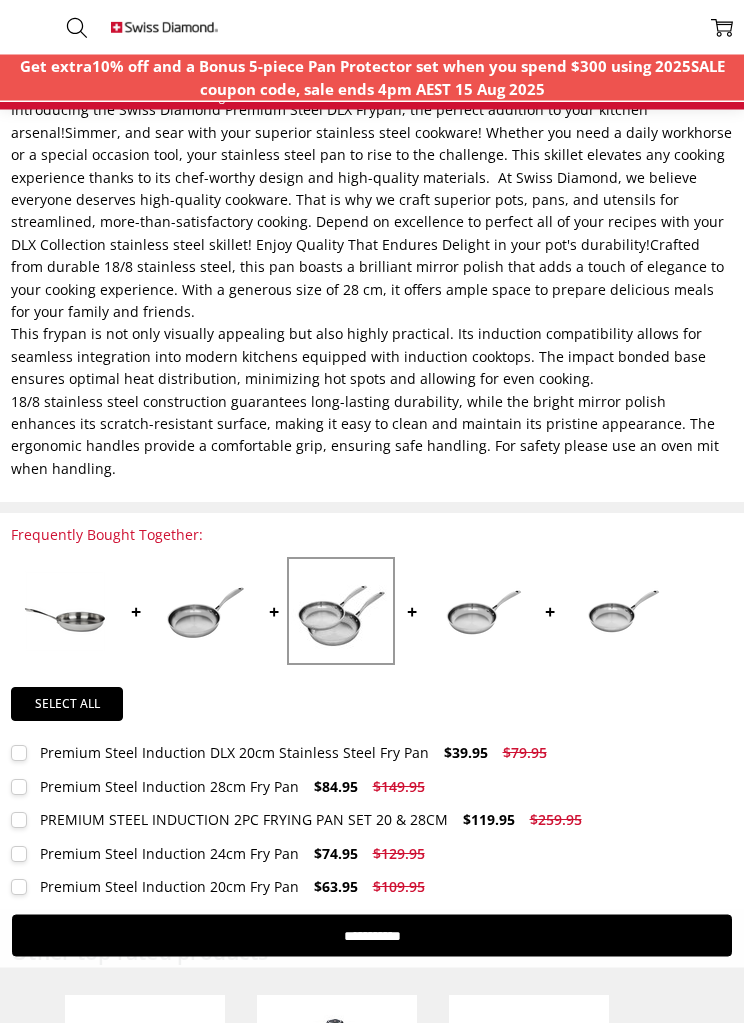scroll, scrollTop: 1337, scrollLeft: 0, axis: vertical 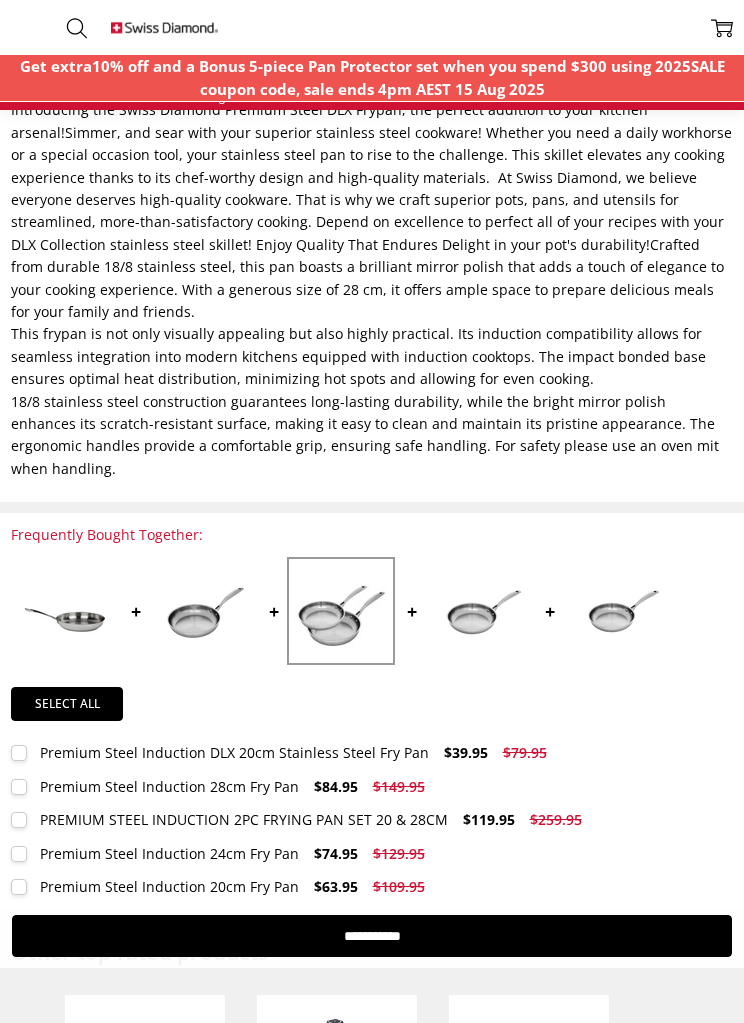 click at bounding box center (341, 611) 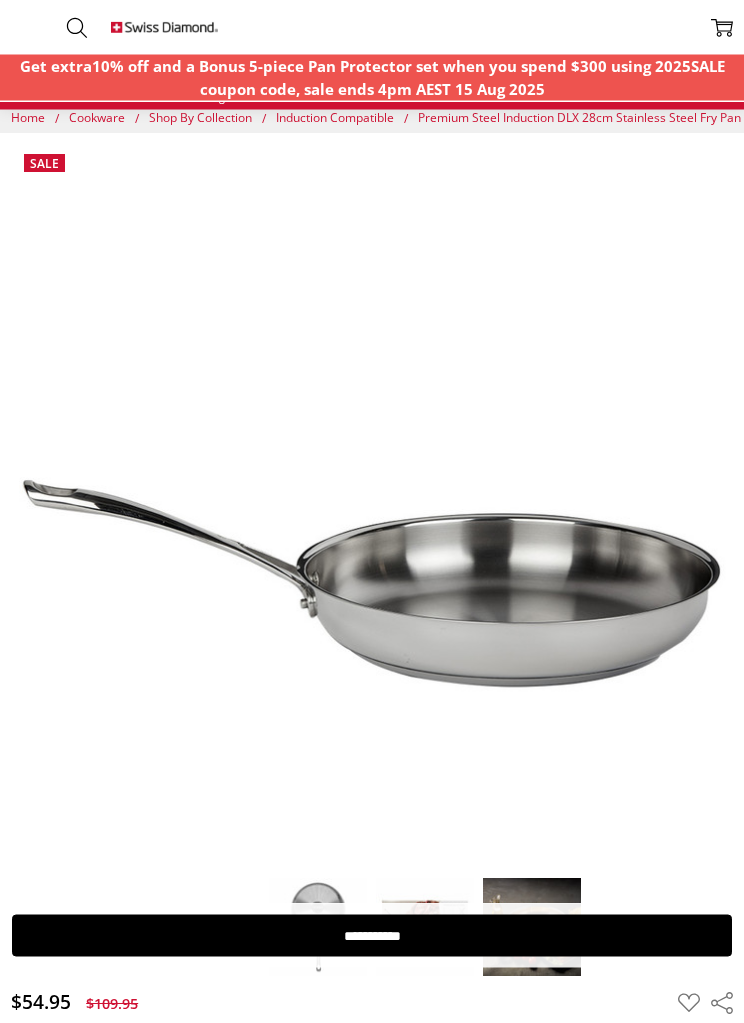 scroll, scrollTop: 0, scrollLeft: 0, axis: both 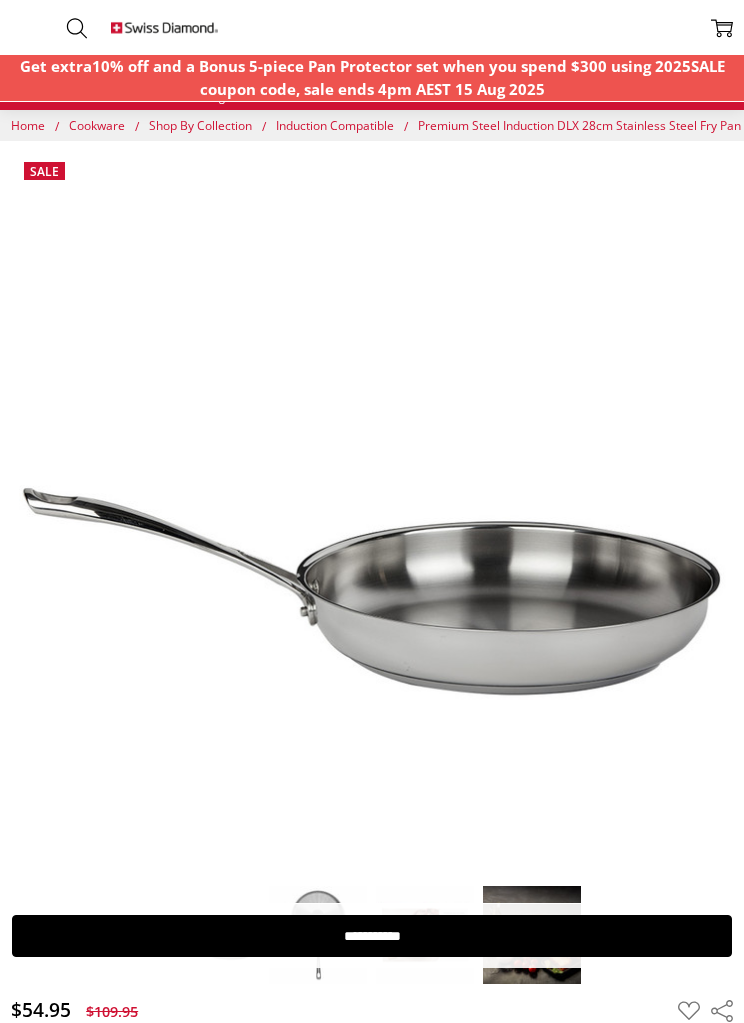click at bounding box center (165, 27) 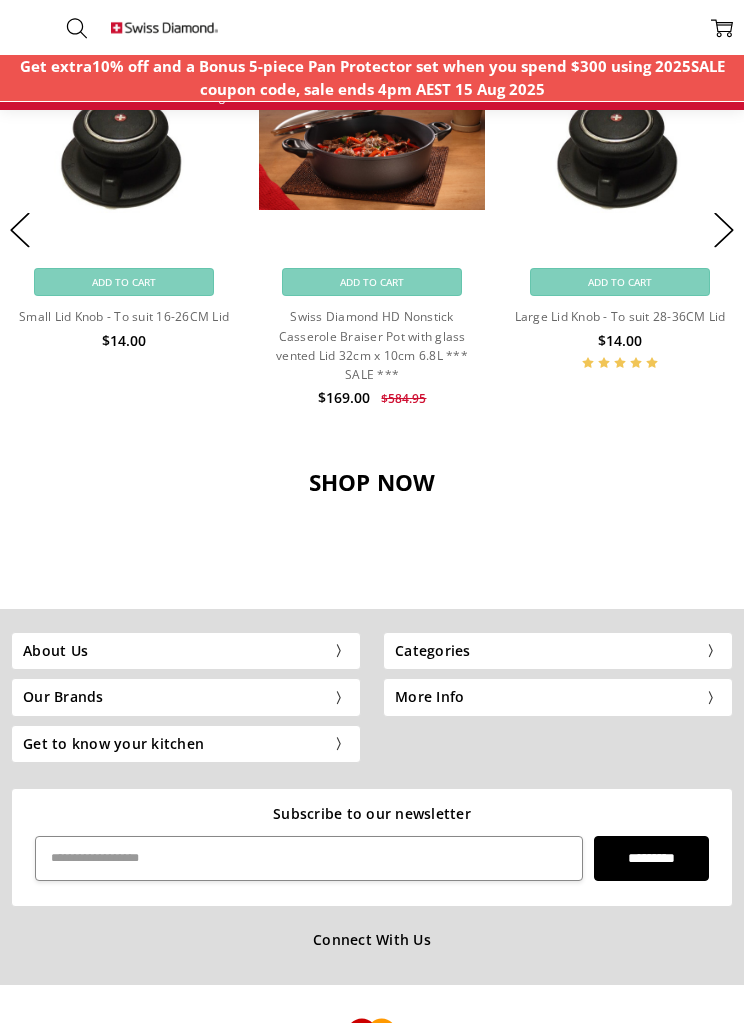 scroll, scrollTop: 1845, scrollLeft: 0, axis: vertical 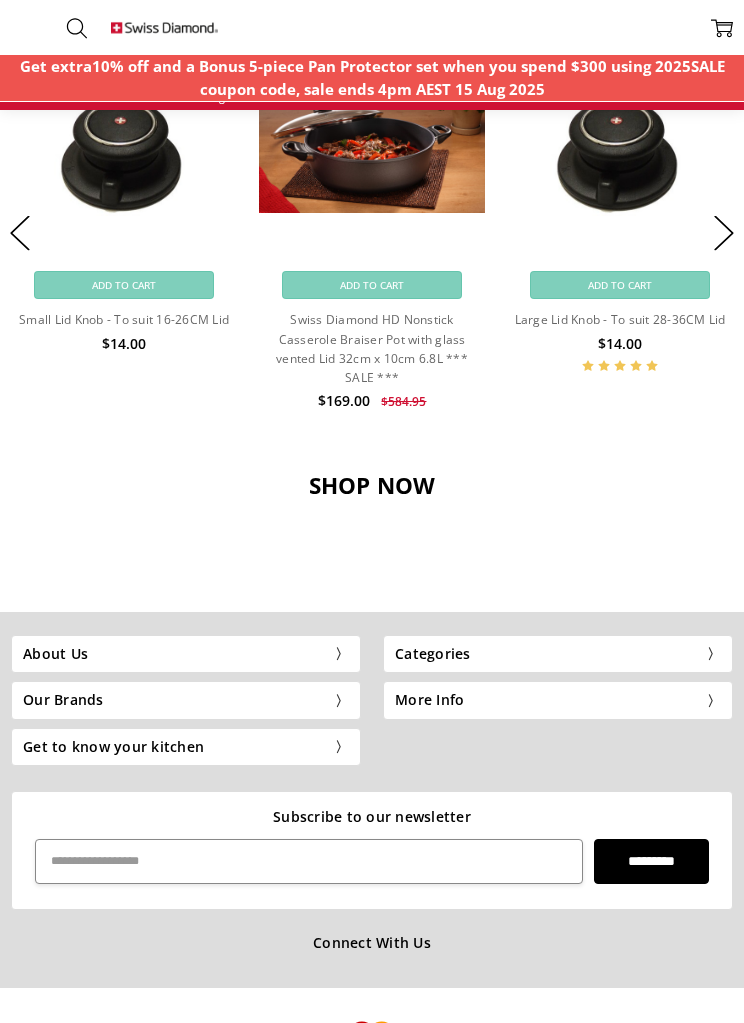 click on "Categories" at bounding box center [558, 654] 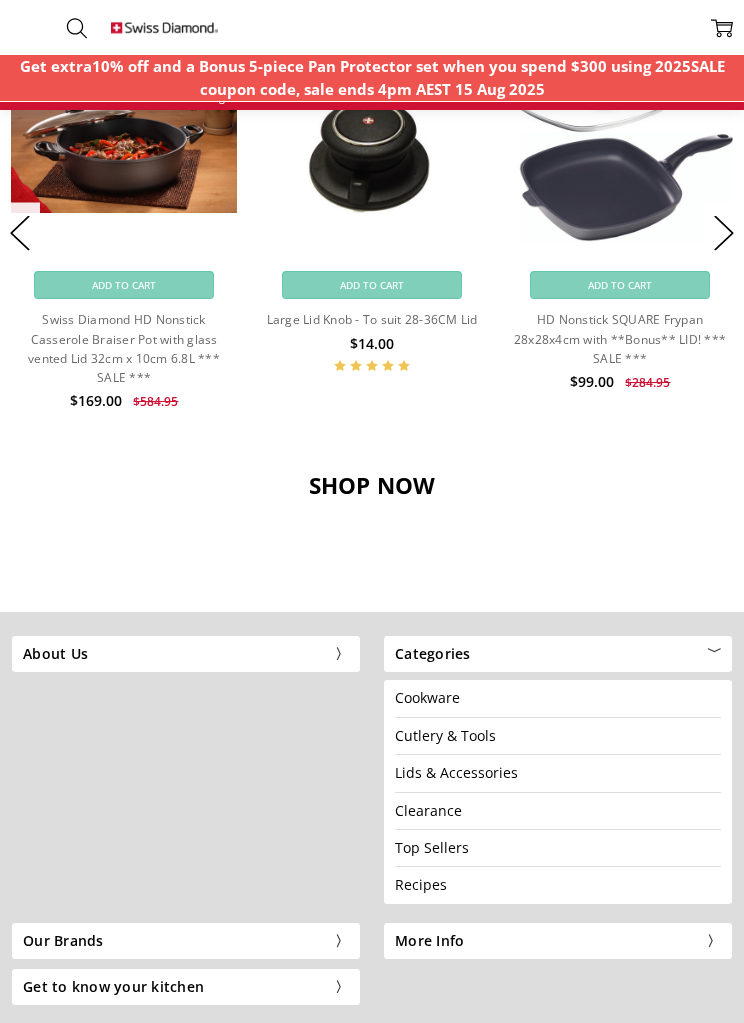 click on "Cookware" at bounding box center [558, 698] 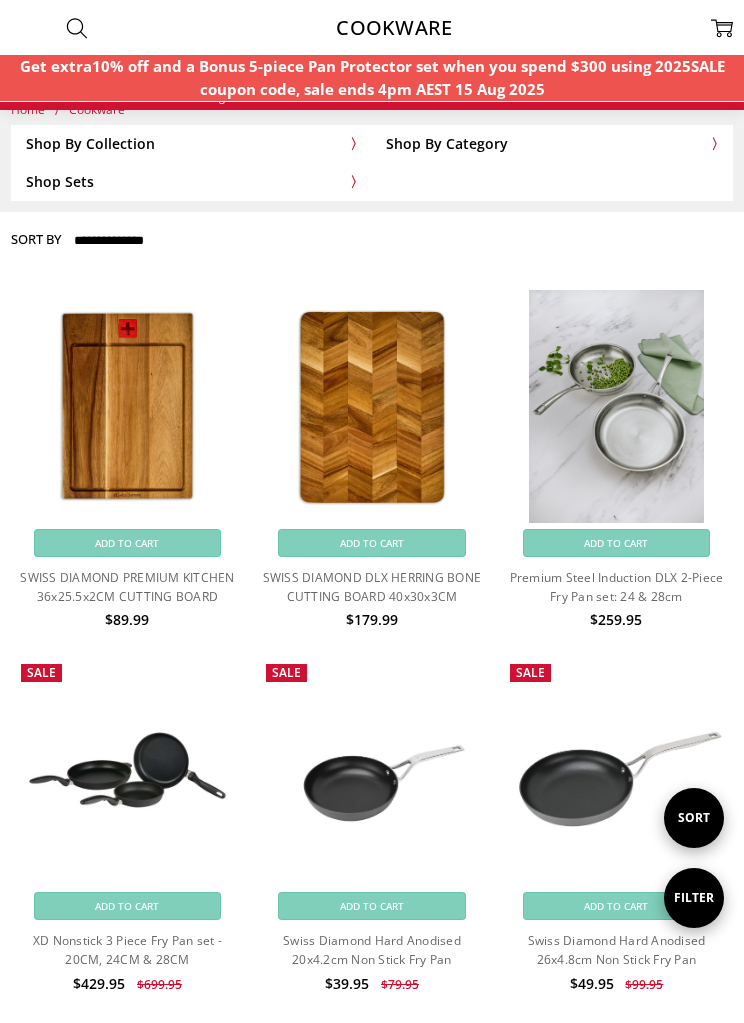 scroll, scrollTop: 0, scrollLeft: 0, axis: both 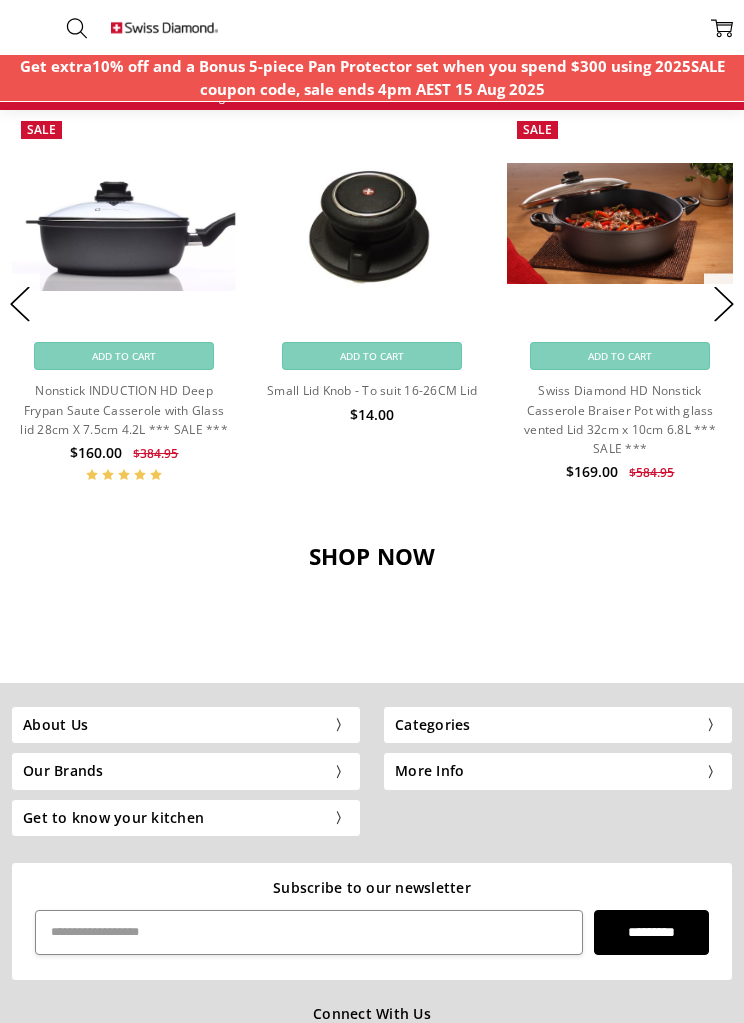 click on "Our Brands" at bounding box center [186, 771] 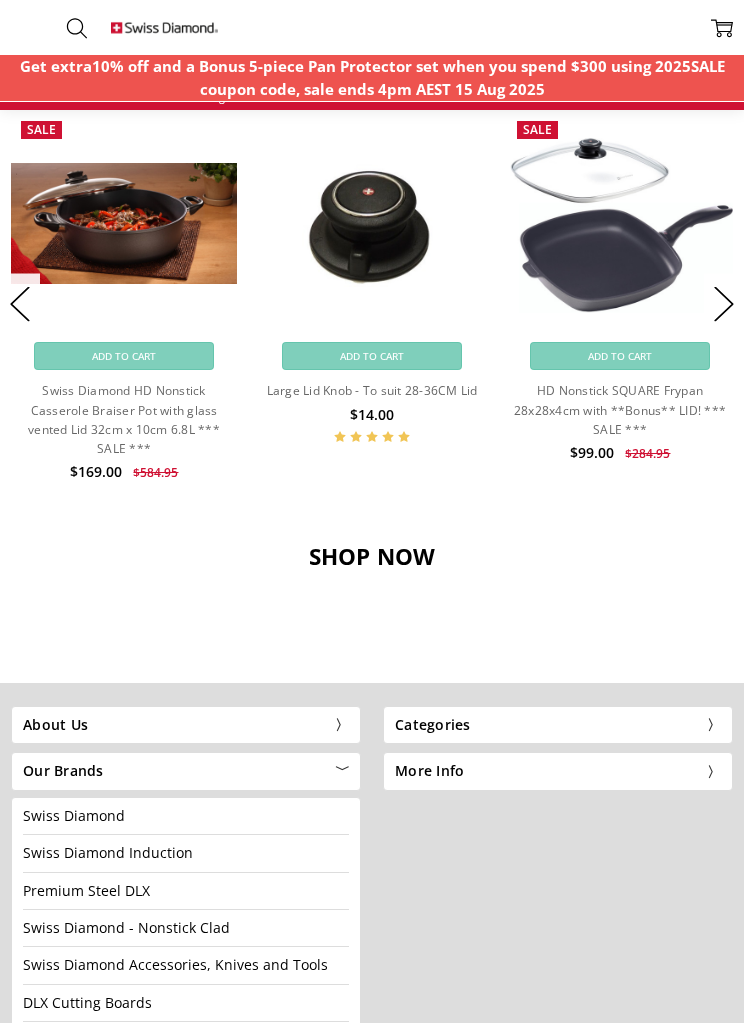 click on "Swiss Diamond Induction" at bounding box center (108, 852) 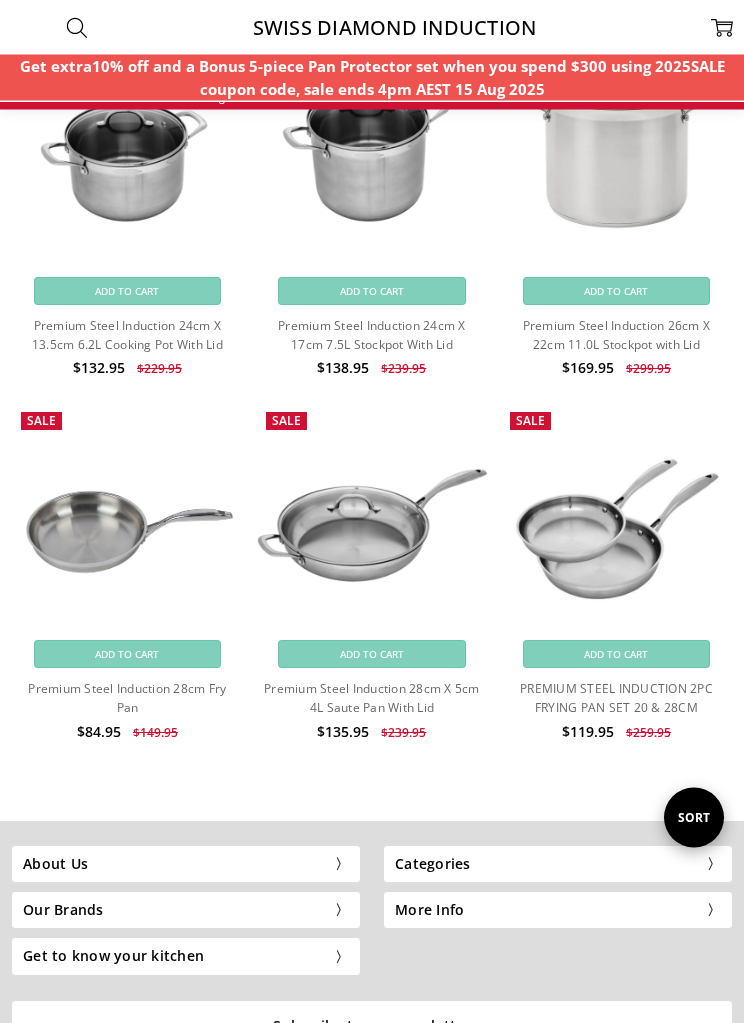 scroll, scrollTop: 949, scrollLeft: 0, axis: vertical 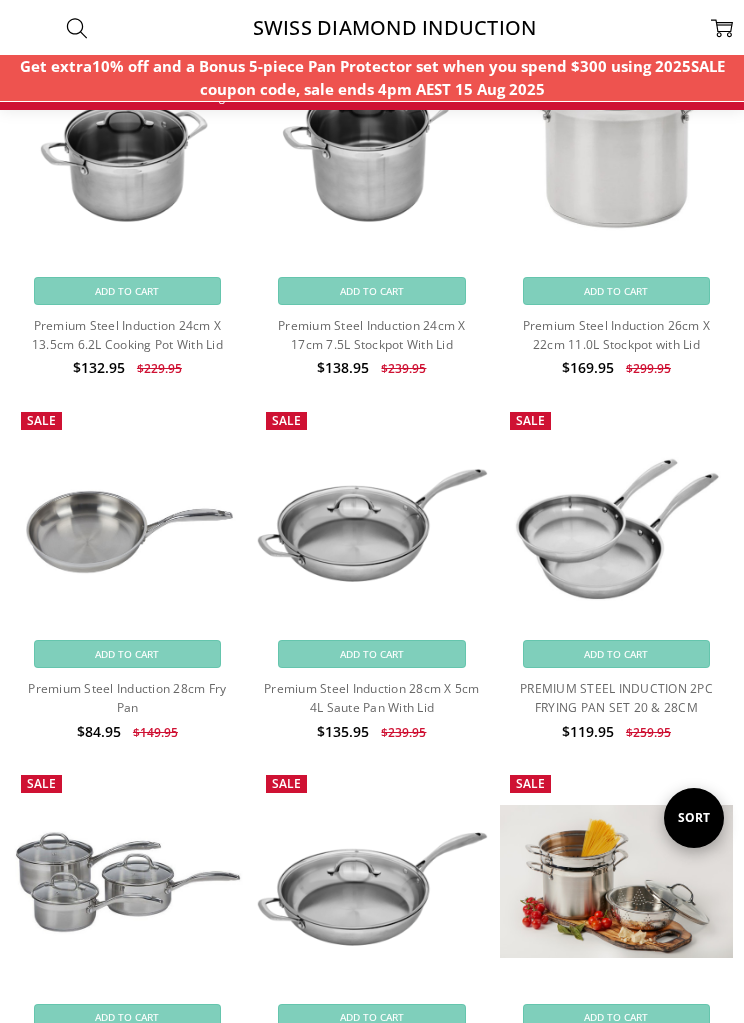click on "PREMIUM STEEL INDUCTION 2PC FRYING PAN SET 20 & 28CM" at bounding box center (616, 698) 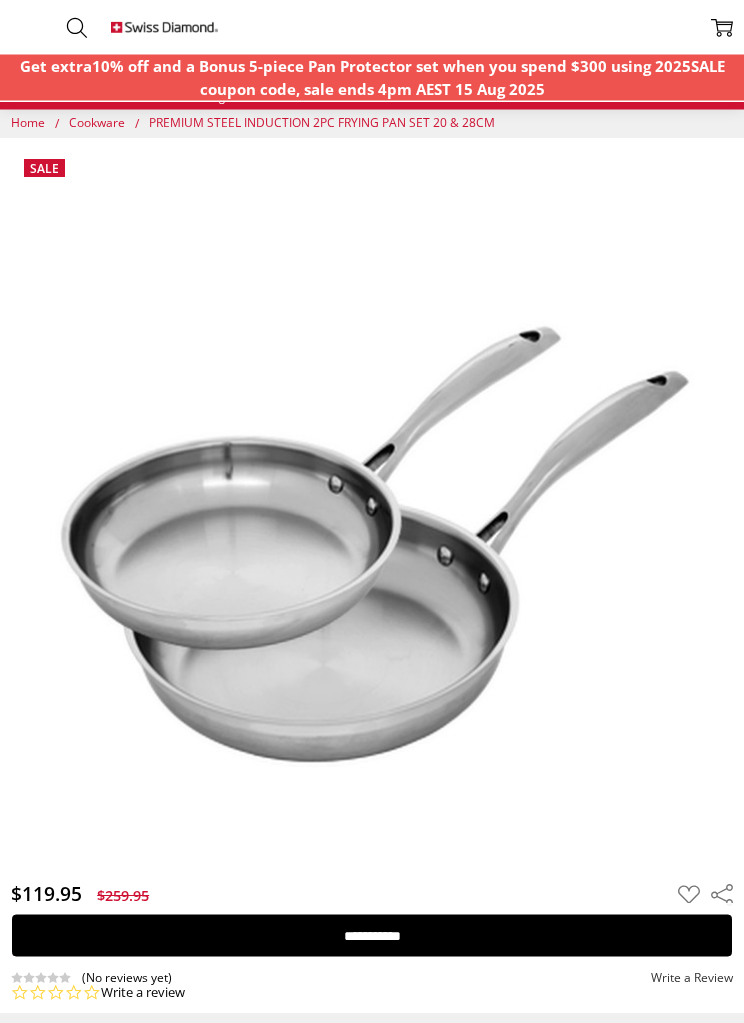 scroll, scrollTop: 0, scrollLeft: 0, axis: both 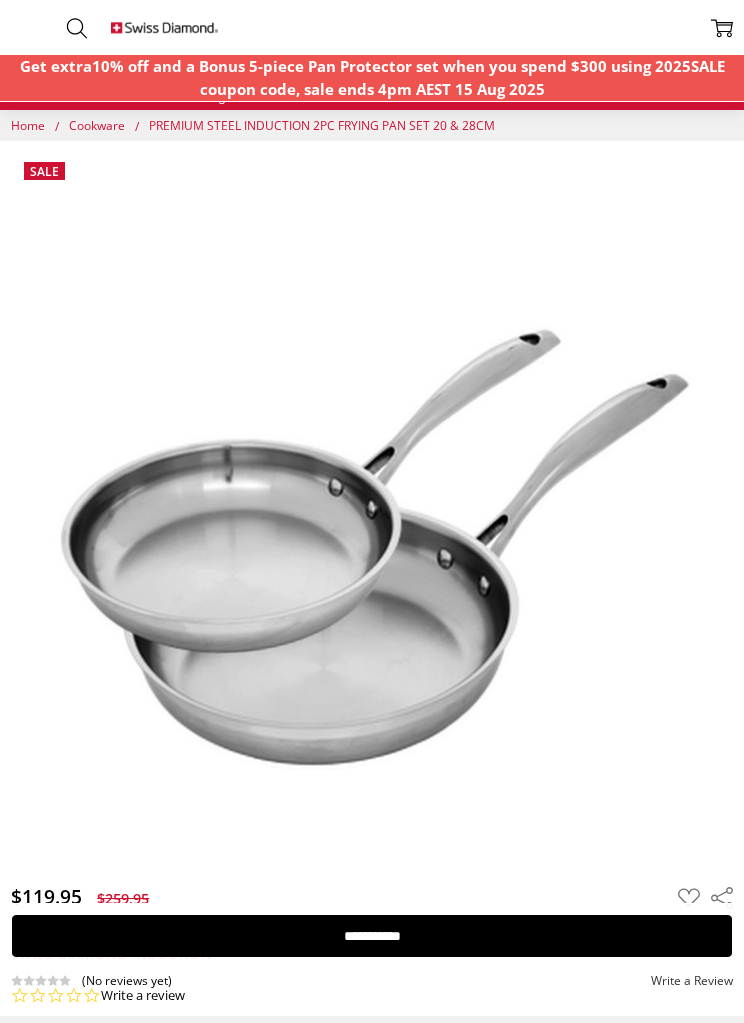 click at bounding box center [165, 27] 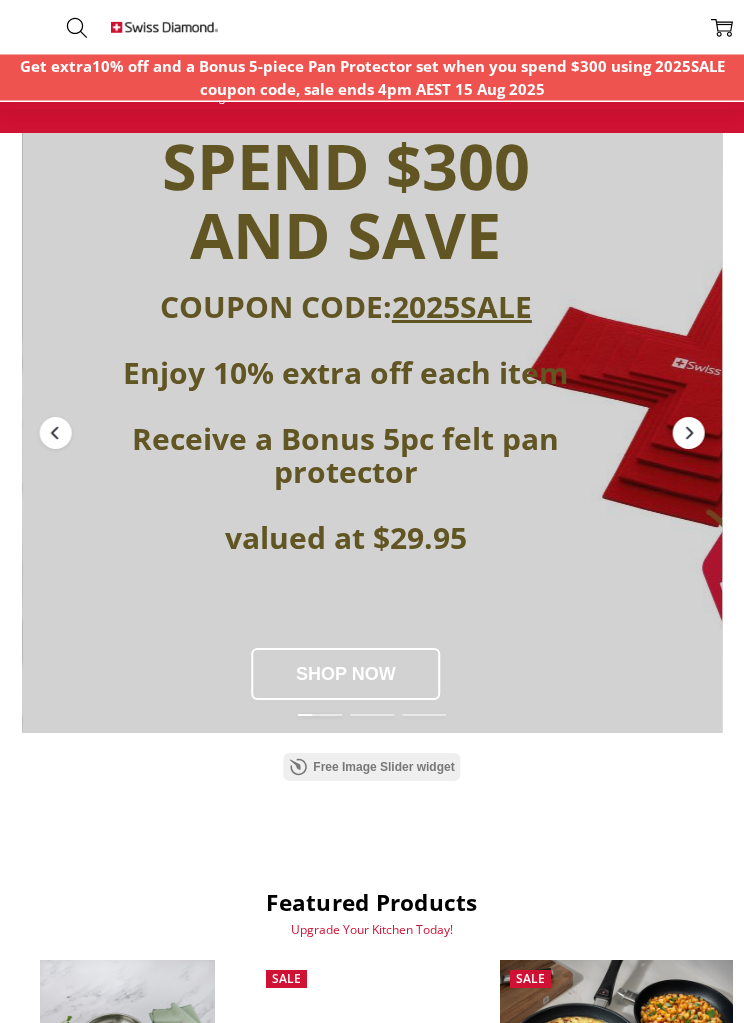 scroll, scrollTop: 0, scrollLeft: 0, axis: both 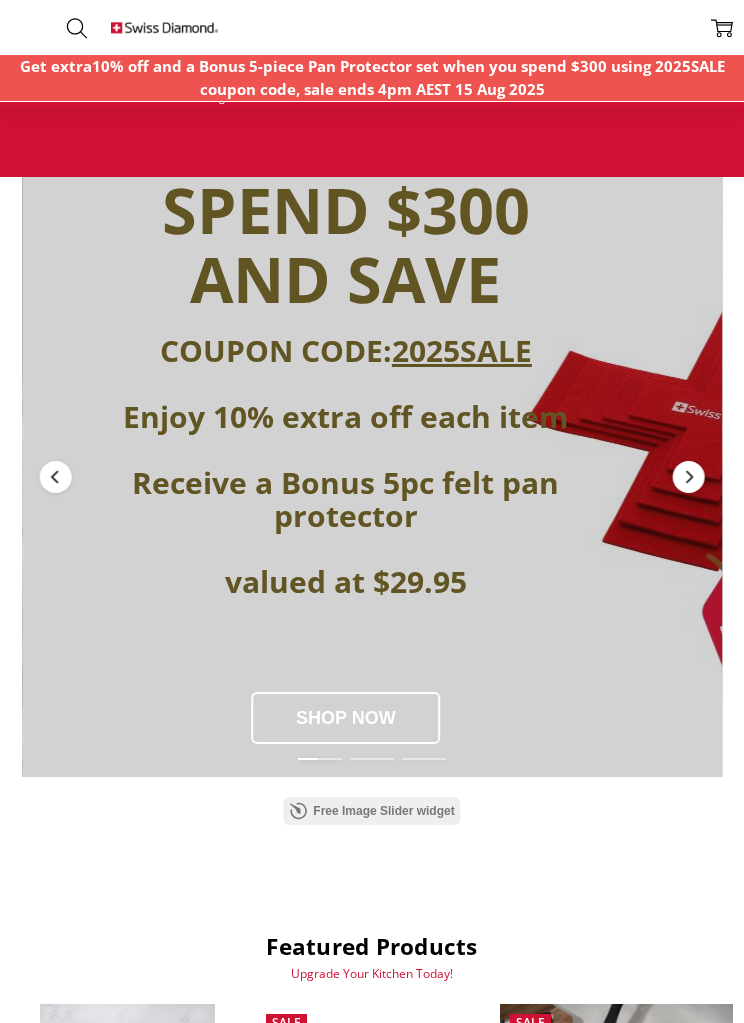 click 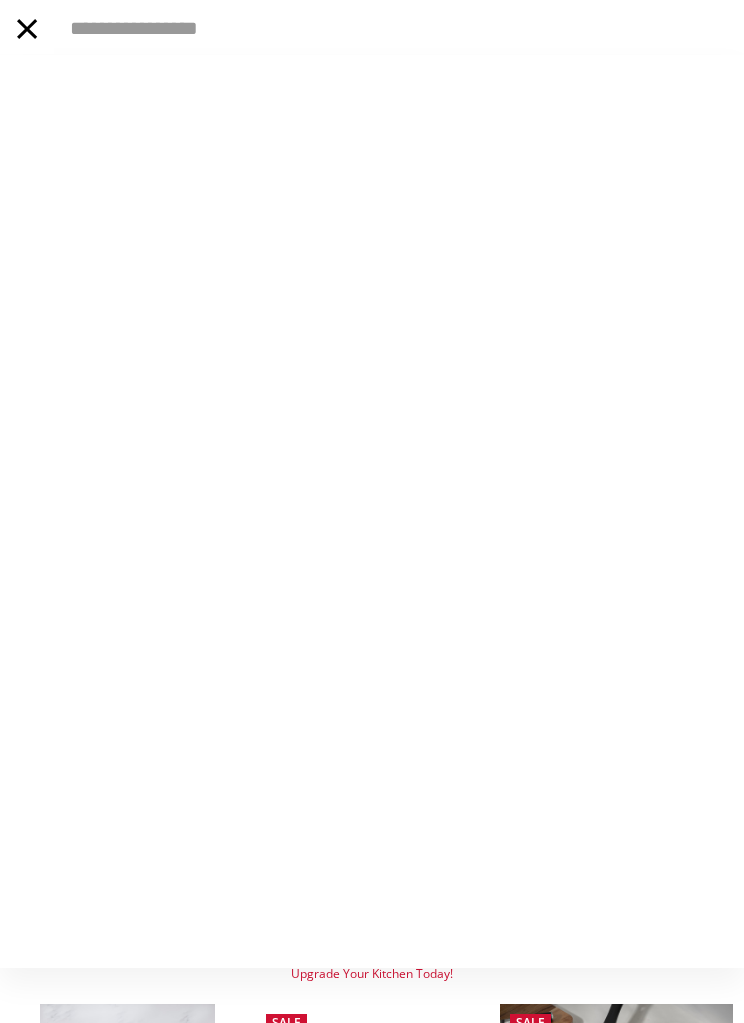 click at bounding box center [372, 511] 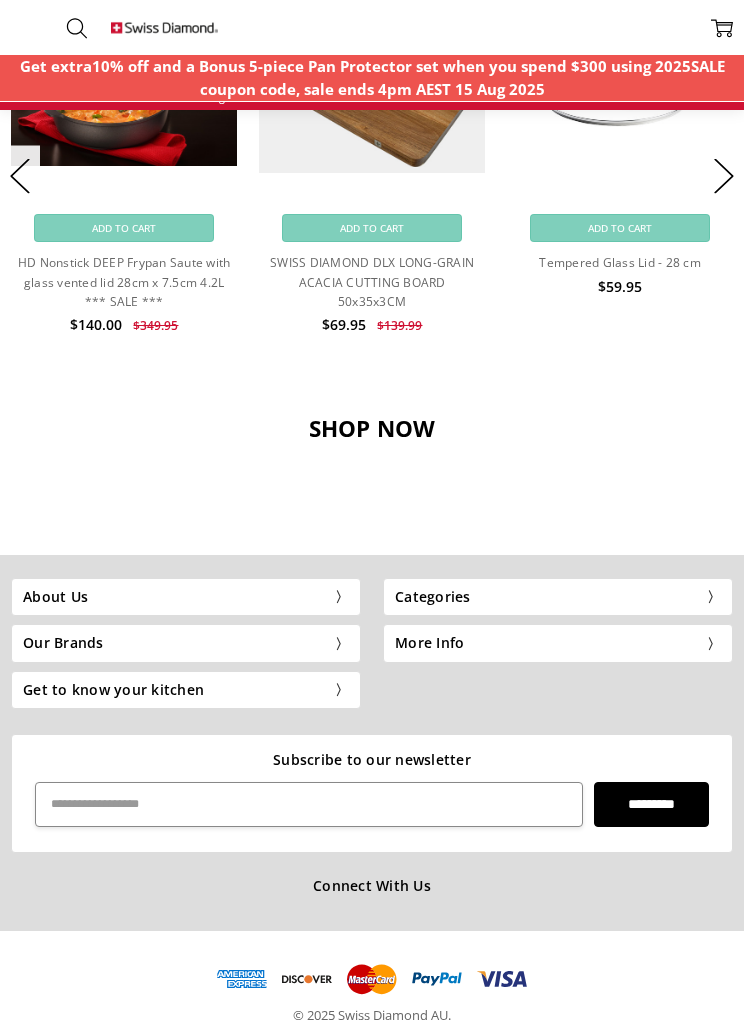 scroll, scrollTop: 1910, scrollLeft: 0, axis: vertical 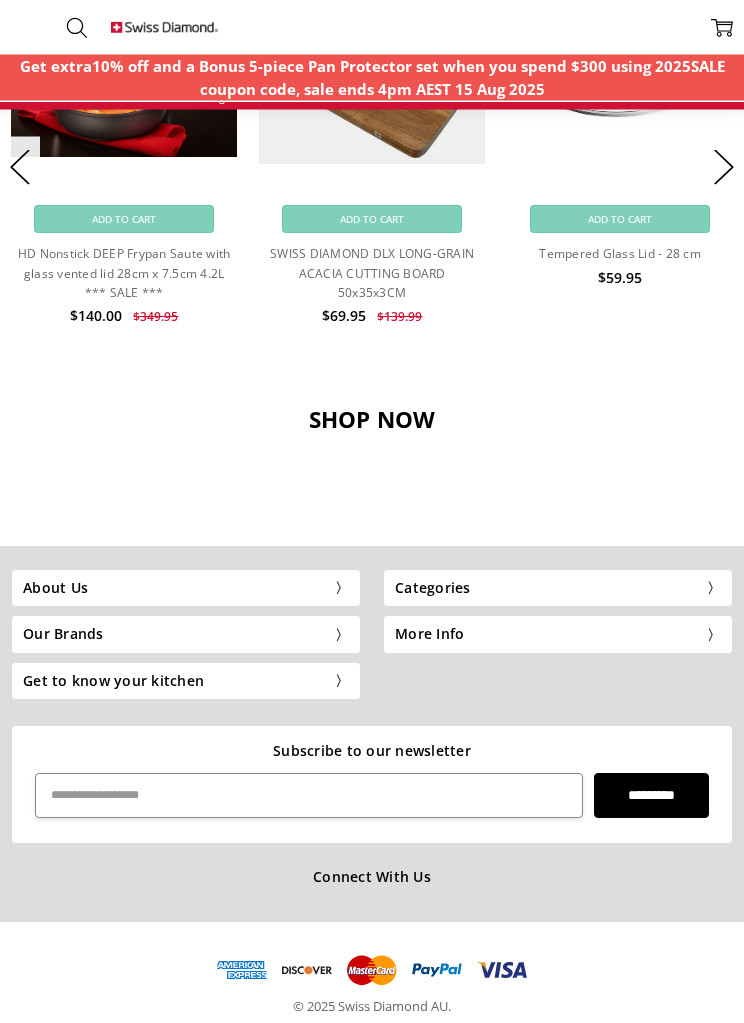 click on "About Us" at bounding box center (186, 589) 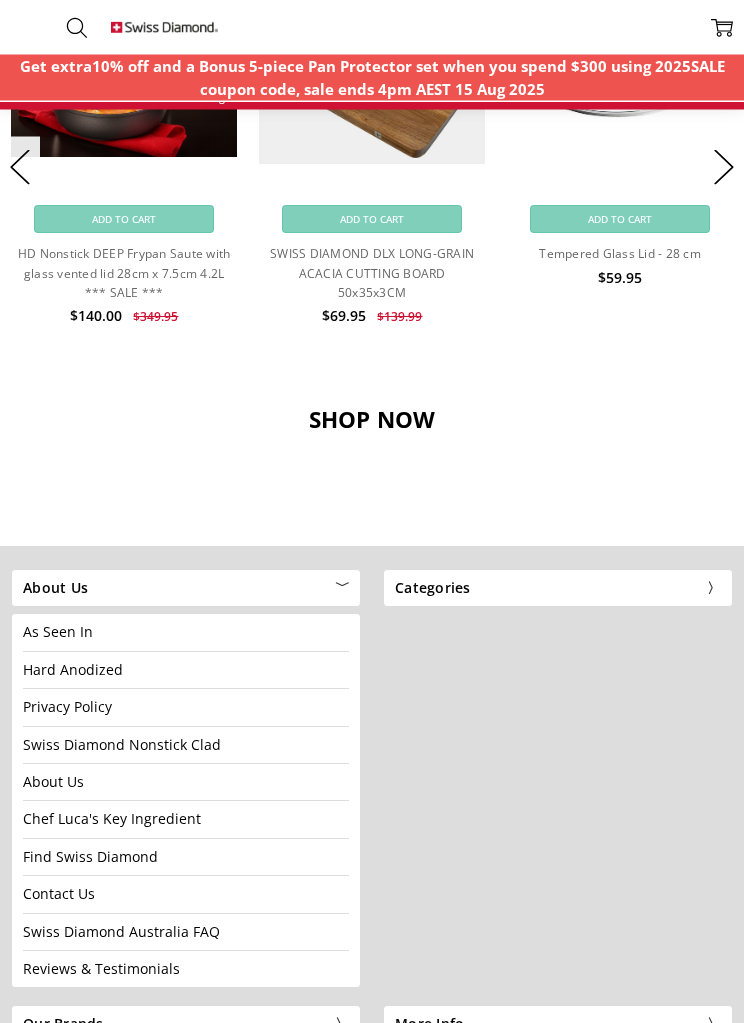 scroll, scrollTop: 1911, scrollLeft: 0, axis: vertical 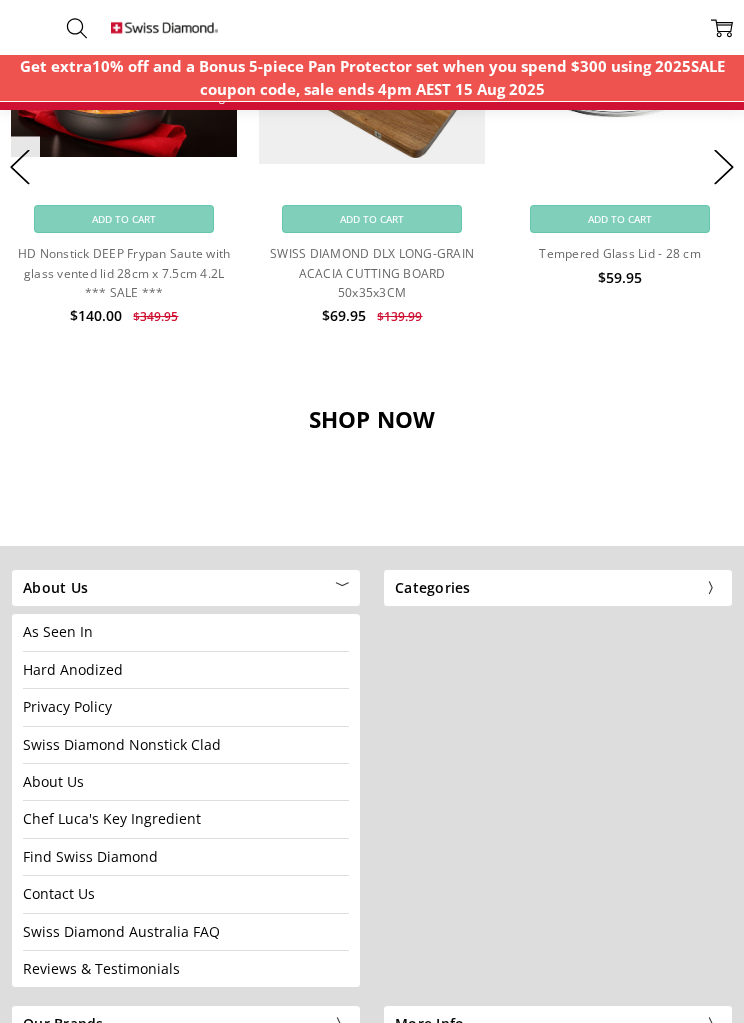 click on "Swiss Diamond Australia FAQ" at bounding box center (121, 931) 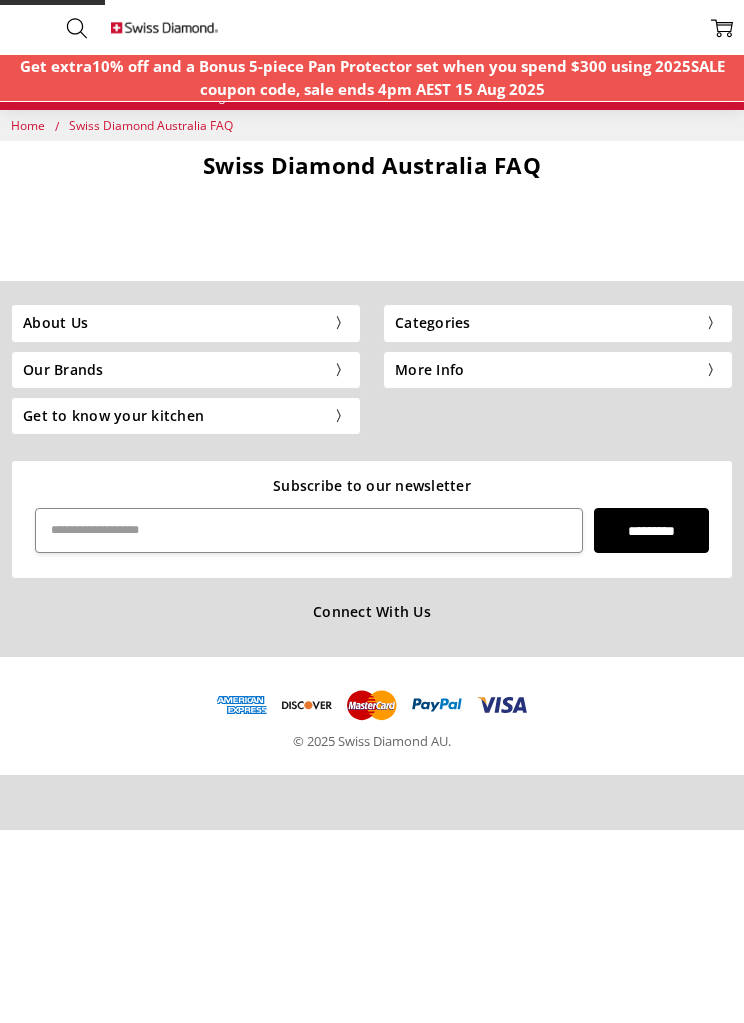 scroll, scrollTop: 0, scrollLeft: 0, axis: both 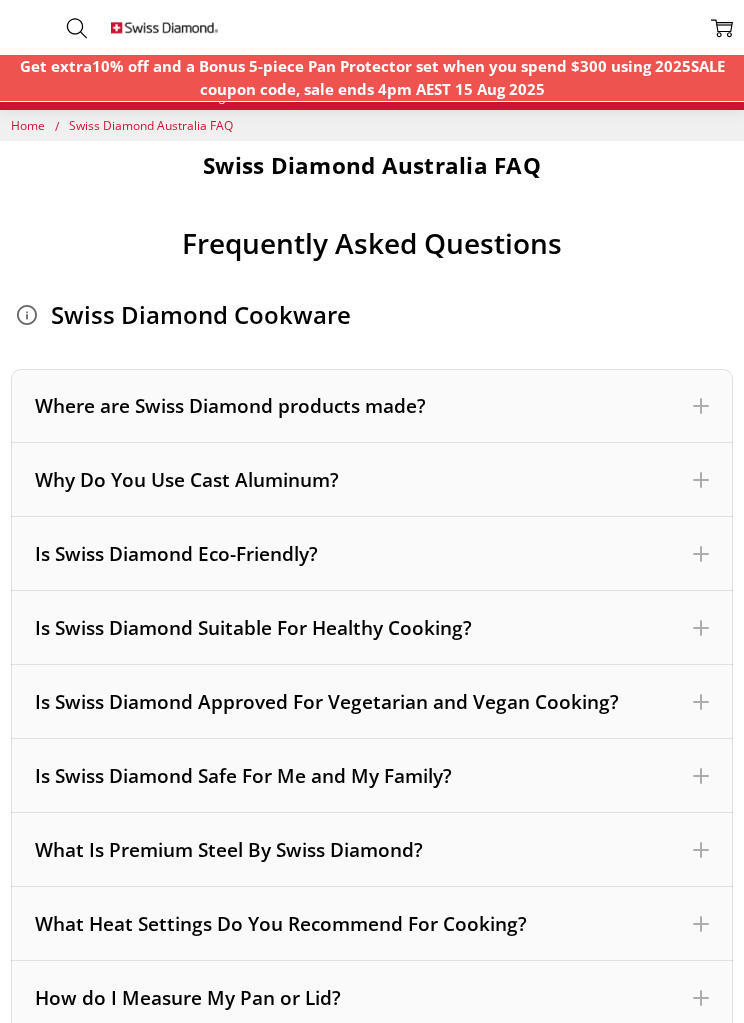 click on "Where are Swiss Diamond products made?" at bounding box center (372, 406) 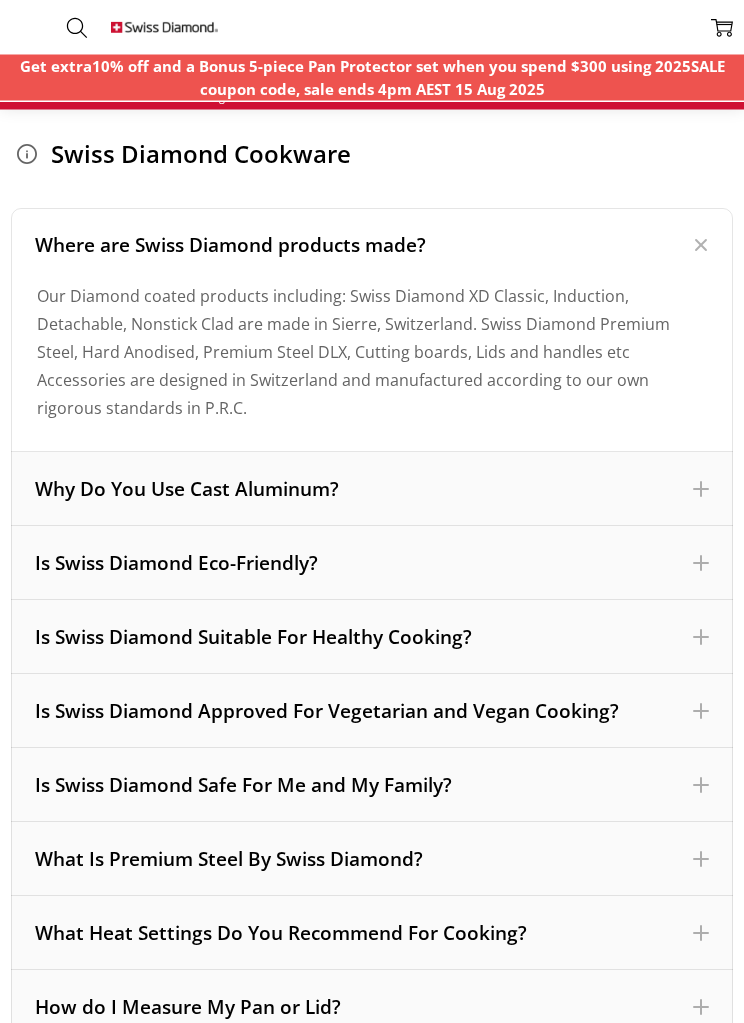 scroll, scrollTop: 162, scrollLeft: 0, axis: vertical 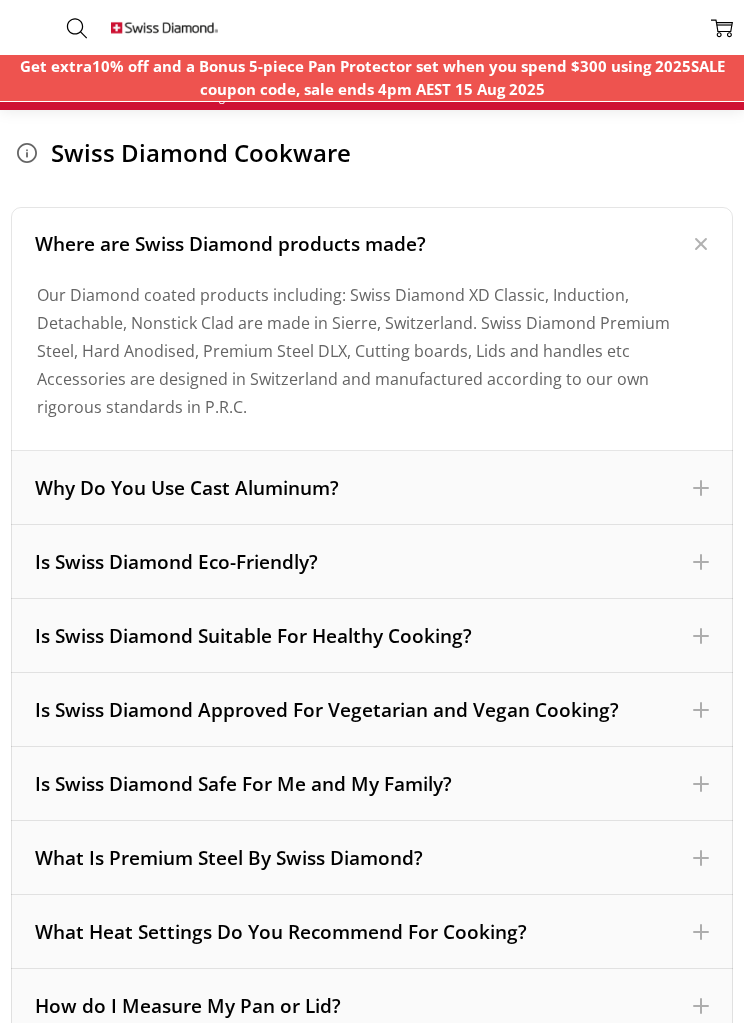 click on "Is Swiss Diamond Suitable For Healthy Cooking?" at bounding box center [372, 636] 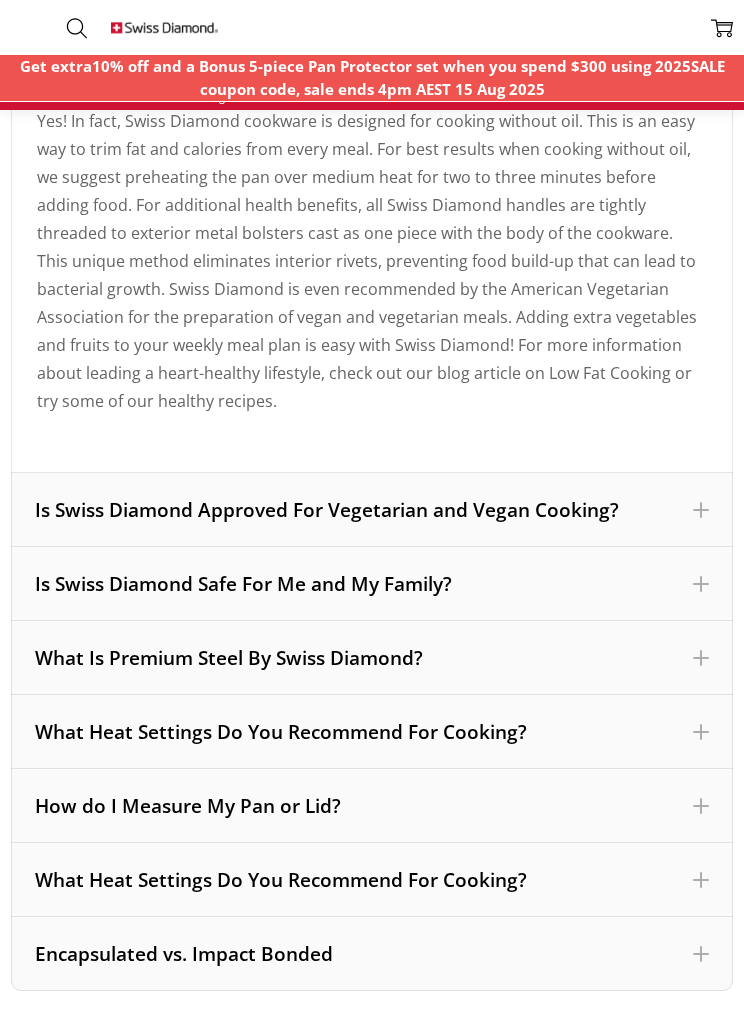 scroll, scrollTop: 560, scrollLeft: 0, axis: vertical 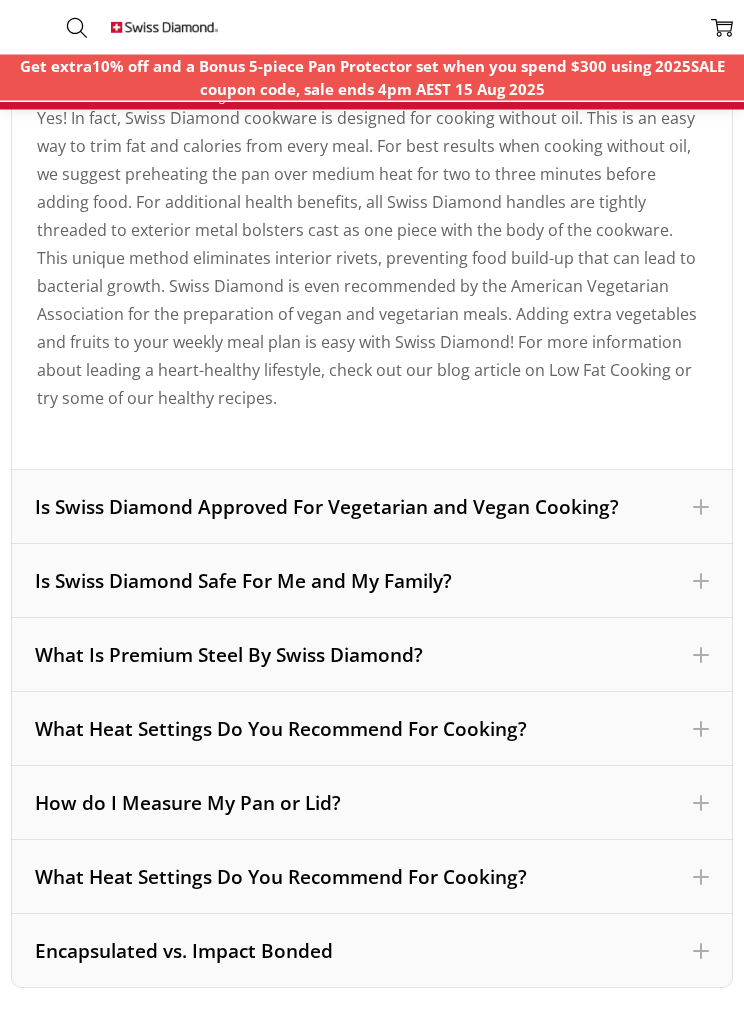 click on "What Is Premium Steel By Swiss Diamond?" at bounding box center [372, 656] 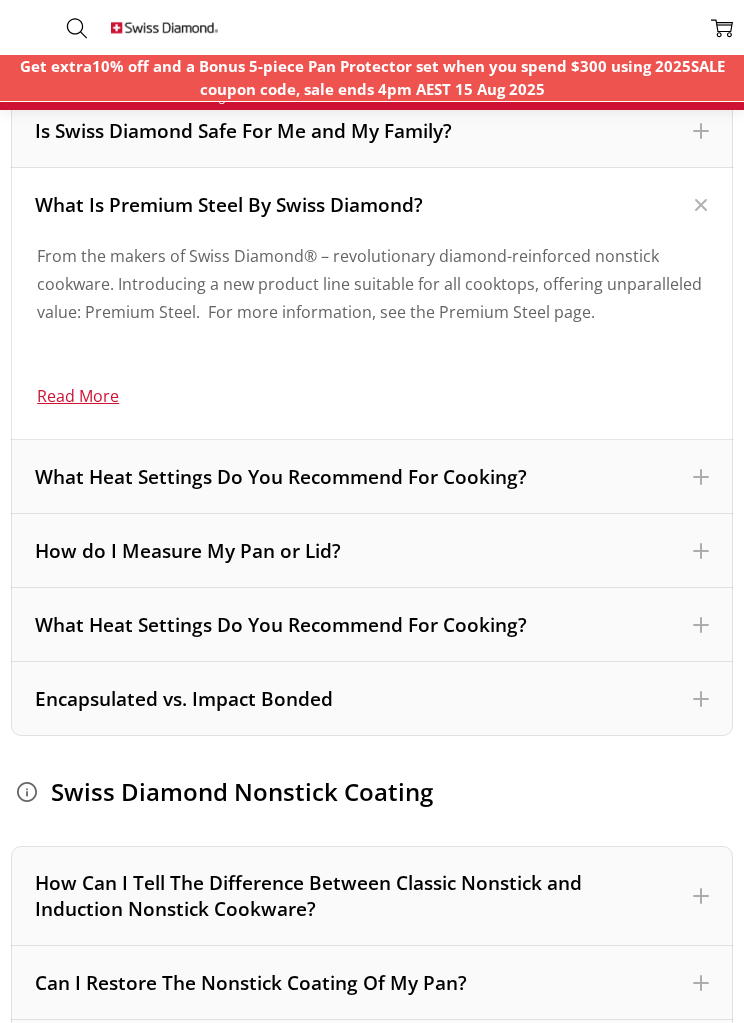 scroll, scrollTop: 651, scrollLeft: 0, axis: vertical 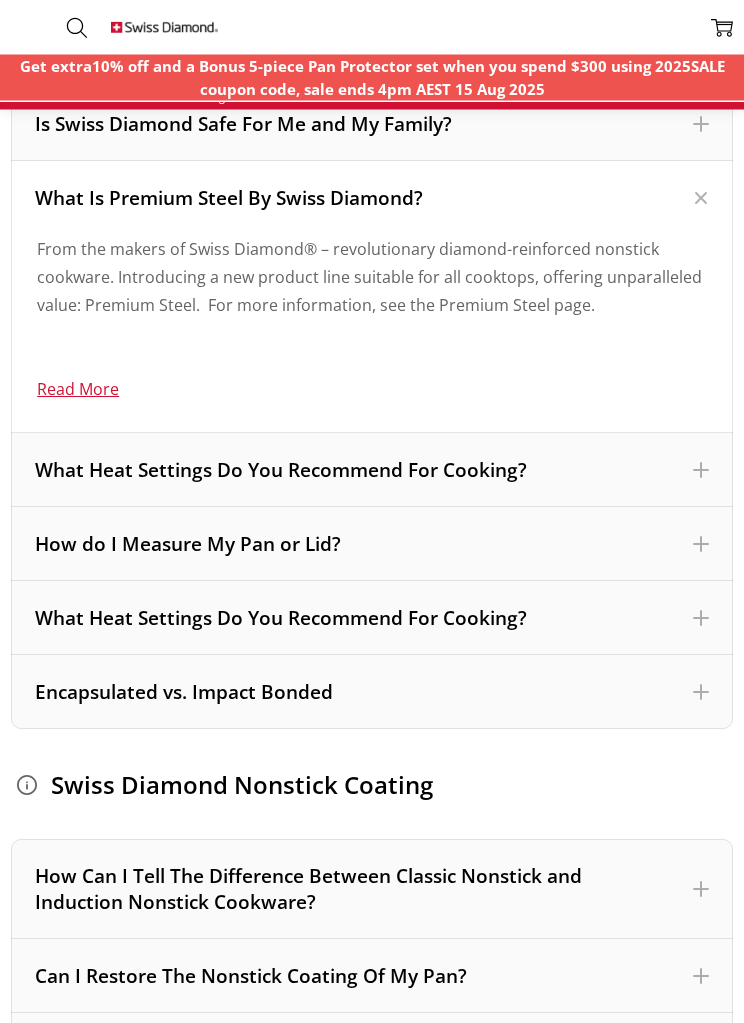 click on "What Heat Settings Do You Recommend For Cooking?" at bounding box center (372, 471) 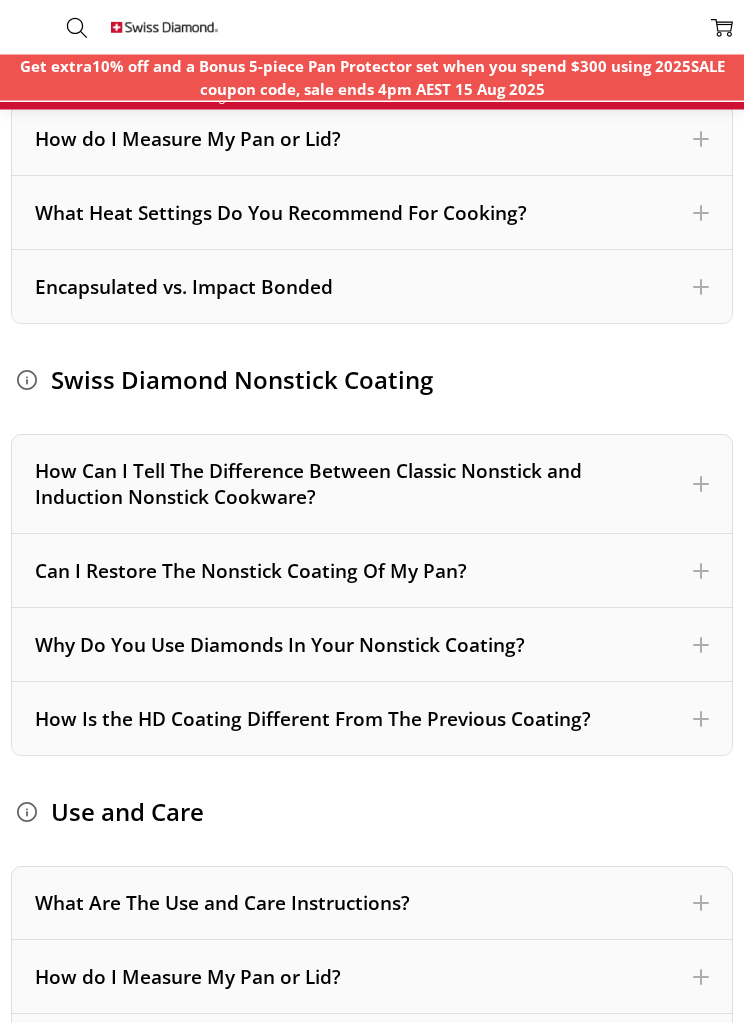 scroll, scrollTop: 1619, scrollLeft: 0, axis: vertical 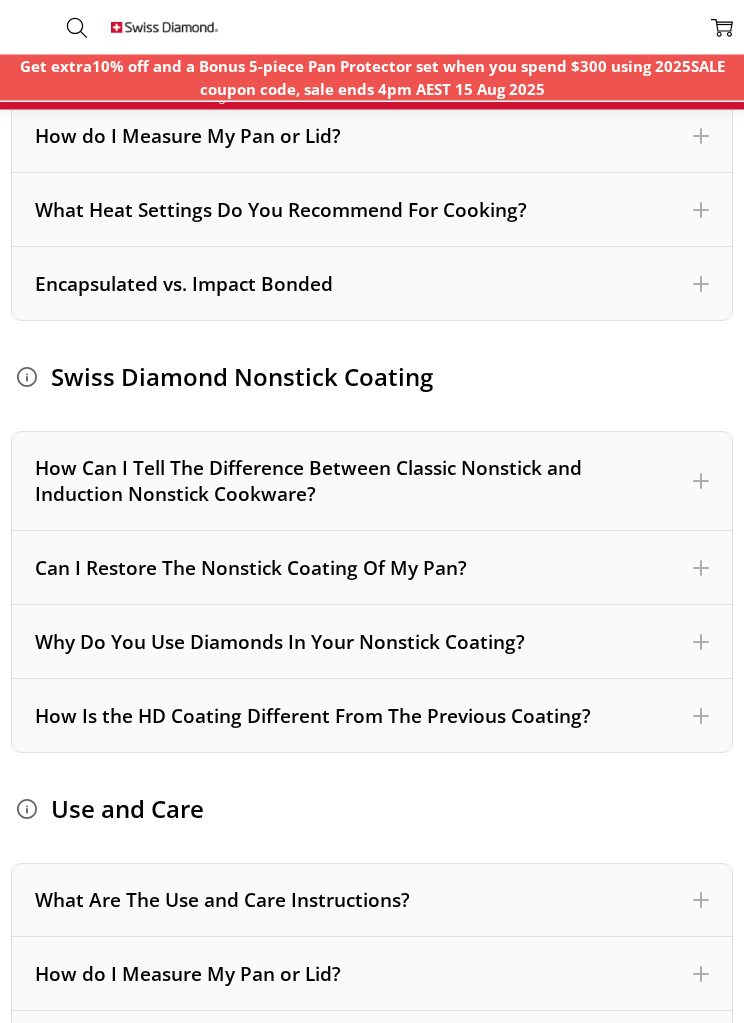 click on "Can I Restore The Nonstick Coating Of My Pan?" at bounding box center (372, 569) 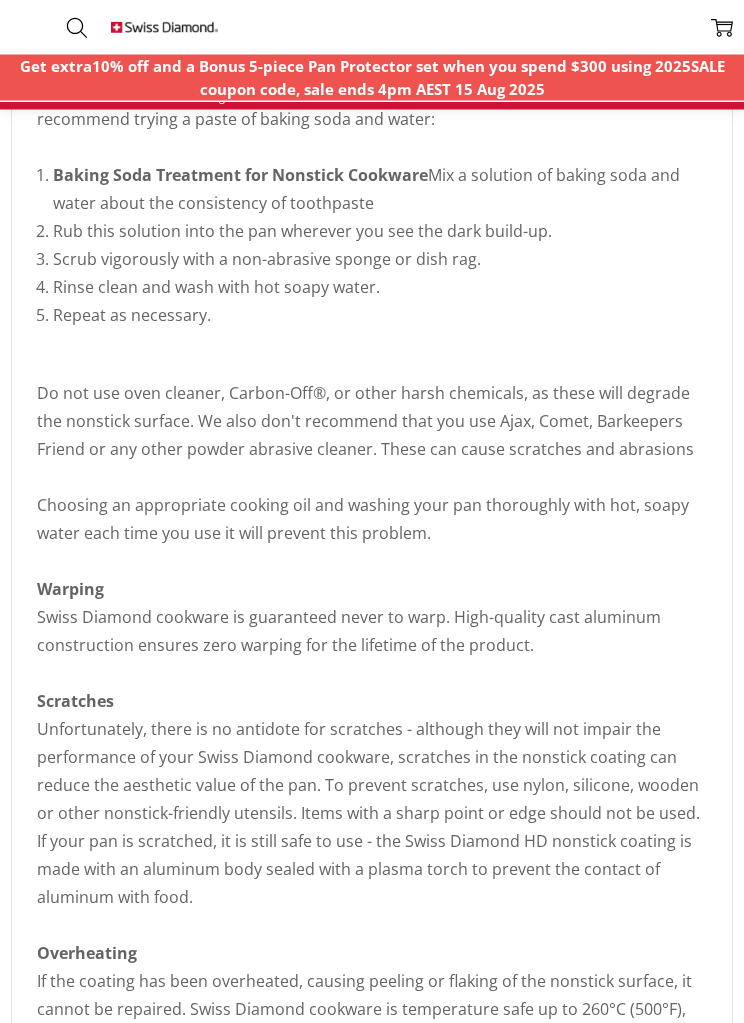 scroll, scrollTop: 1690, scrollLeft: 0, axis: vertical 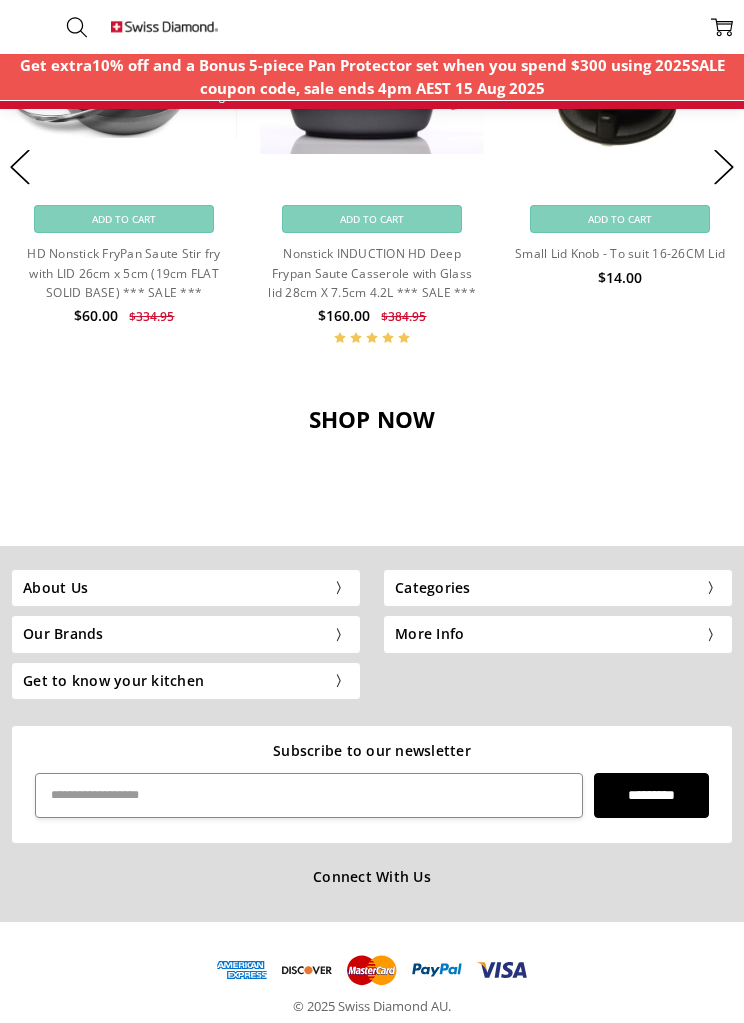 click on "Categories" at bounding box center (558, 589) 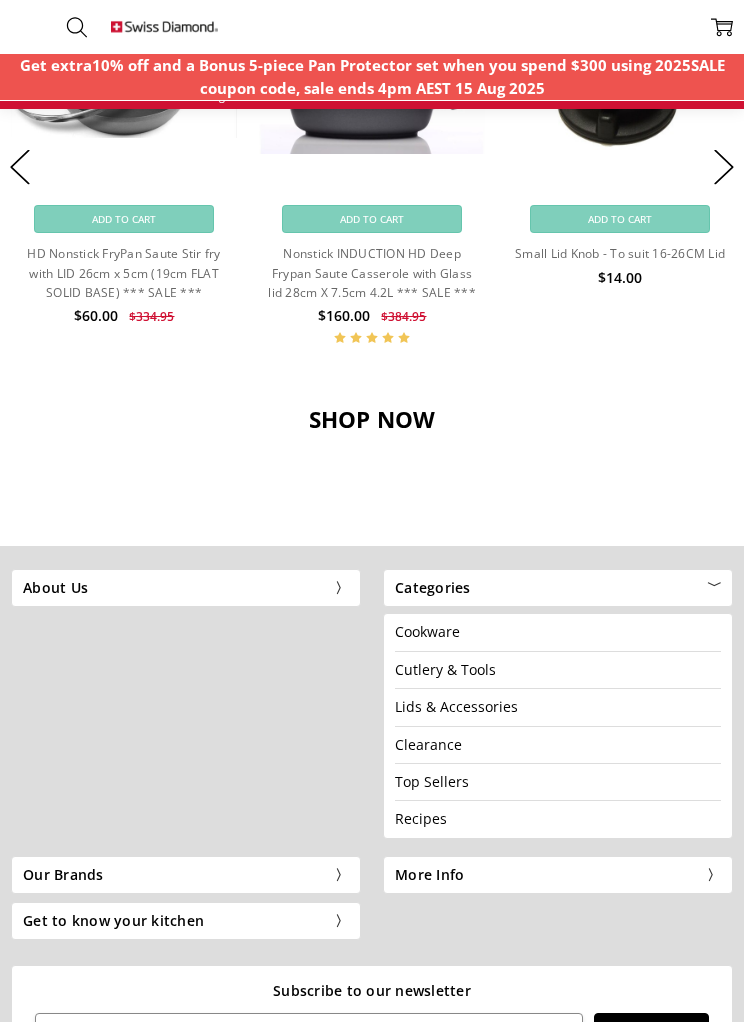 scroll, scrollTop: 1911, scrollLeft: 0, axis: vertical 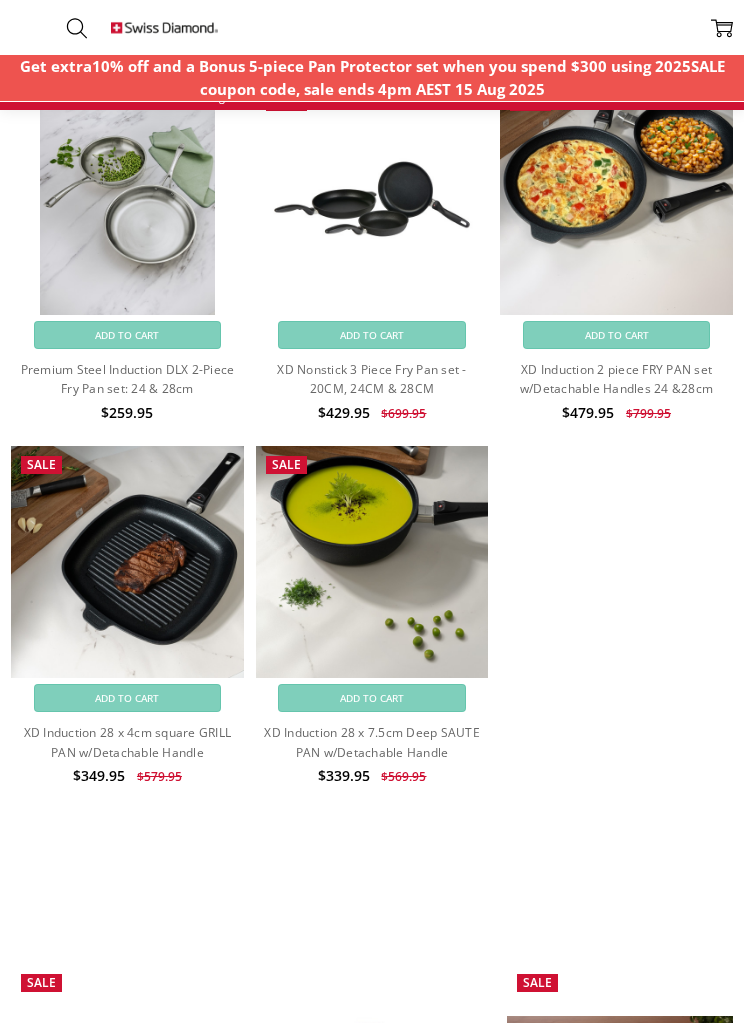 click at bounding box center (127, 199) 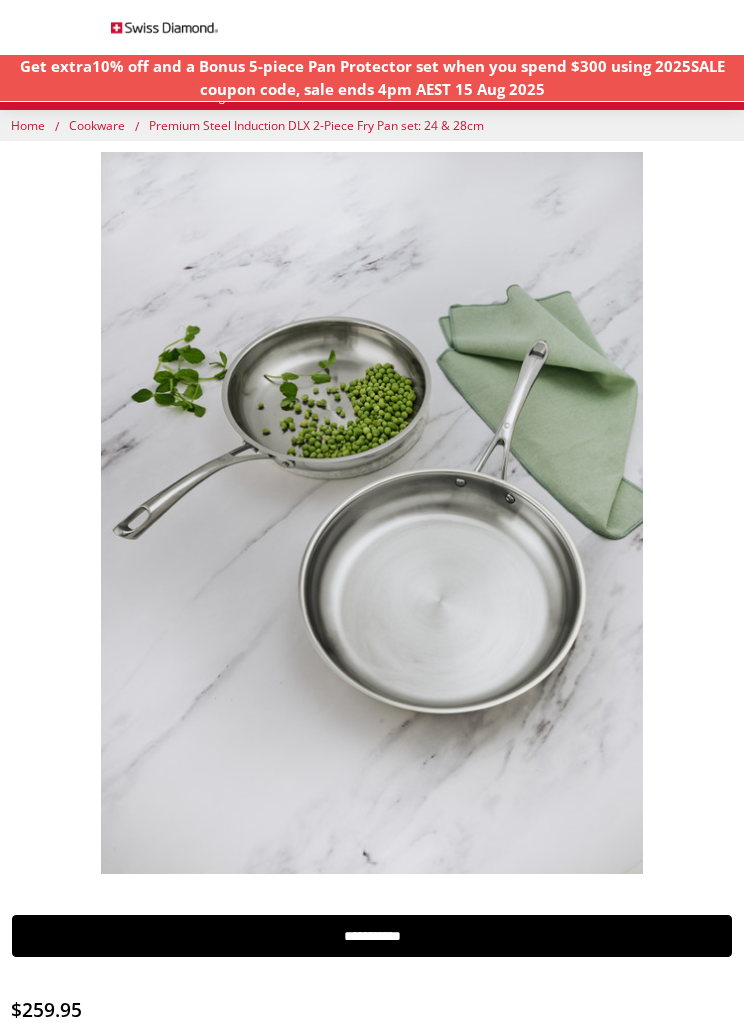 scroll, scrollTop: 0, scrollLeft: 0, axis: both 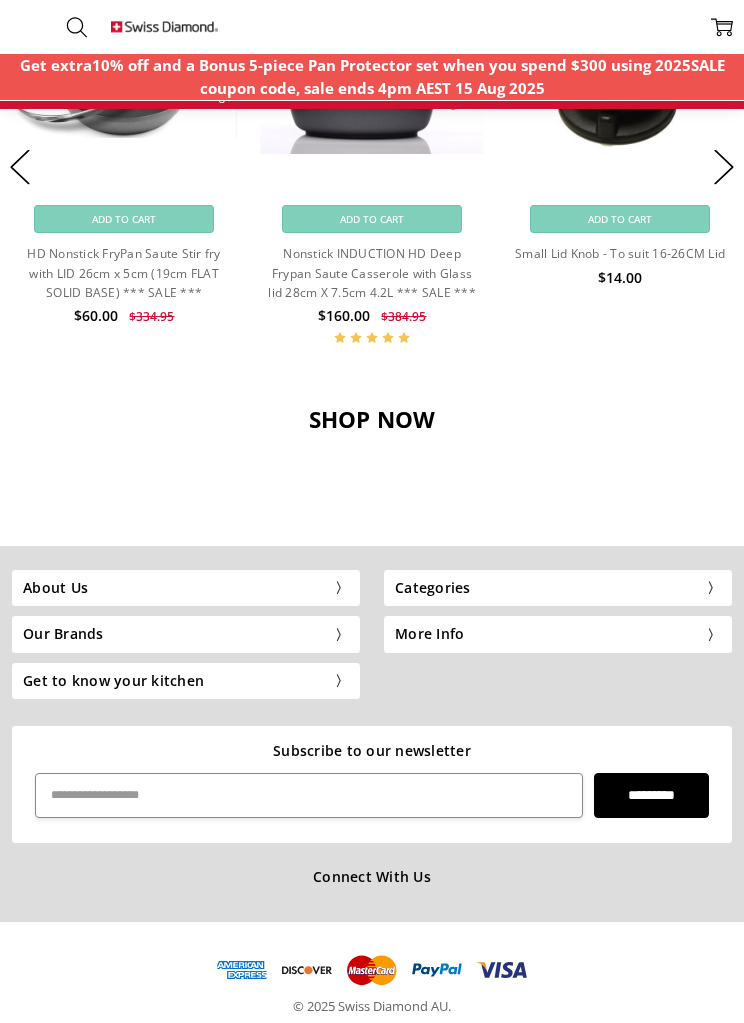 click on "Our Brands" at bounding box center [186, 635] 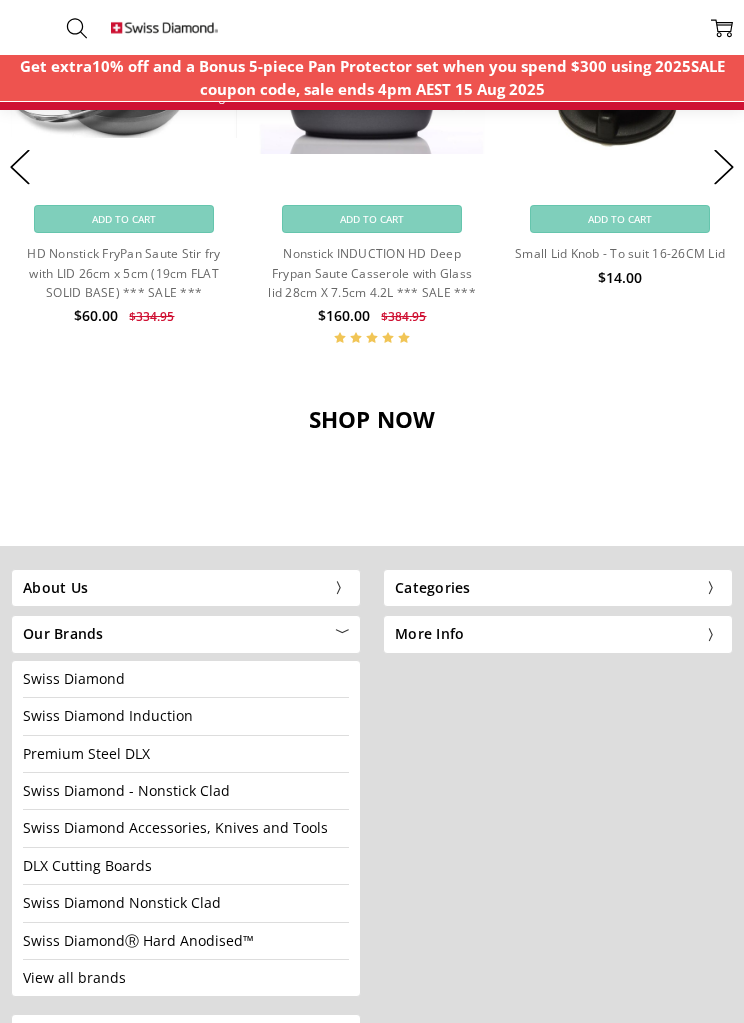 click on "Swiss Diamond Induction" at bounding box center (108, 715) 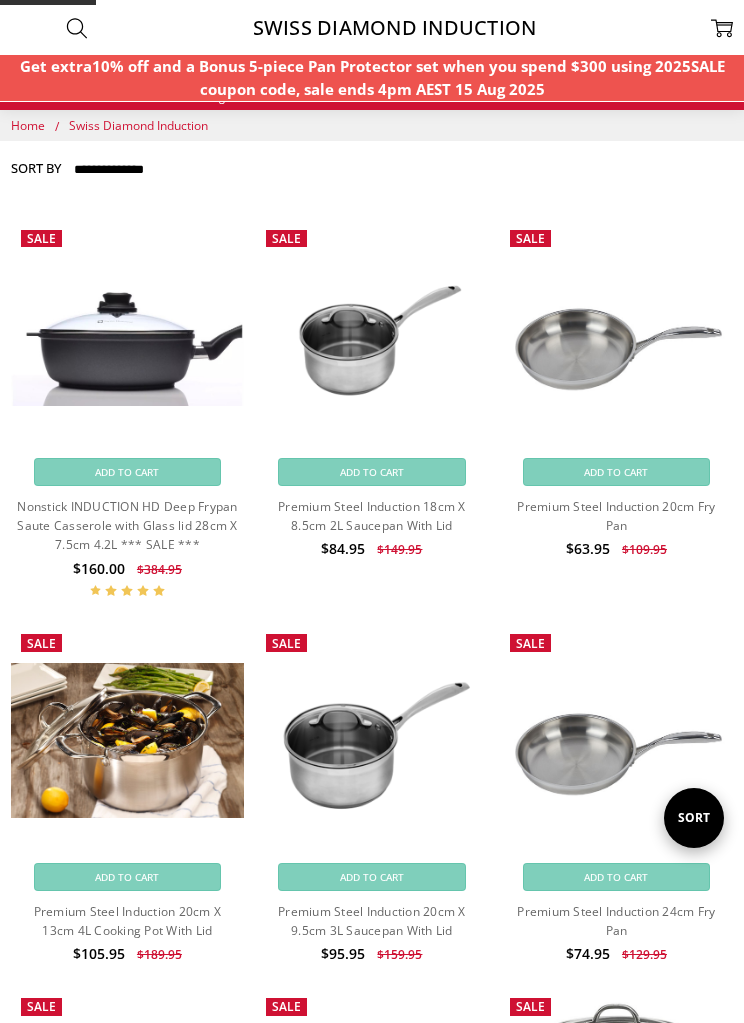 scroll, scrollTop: 0, scrollLeft: 0, axis: both 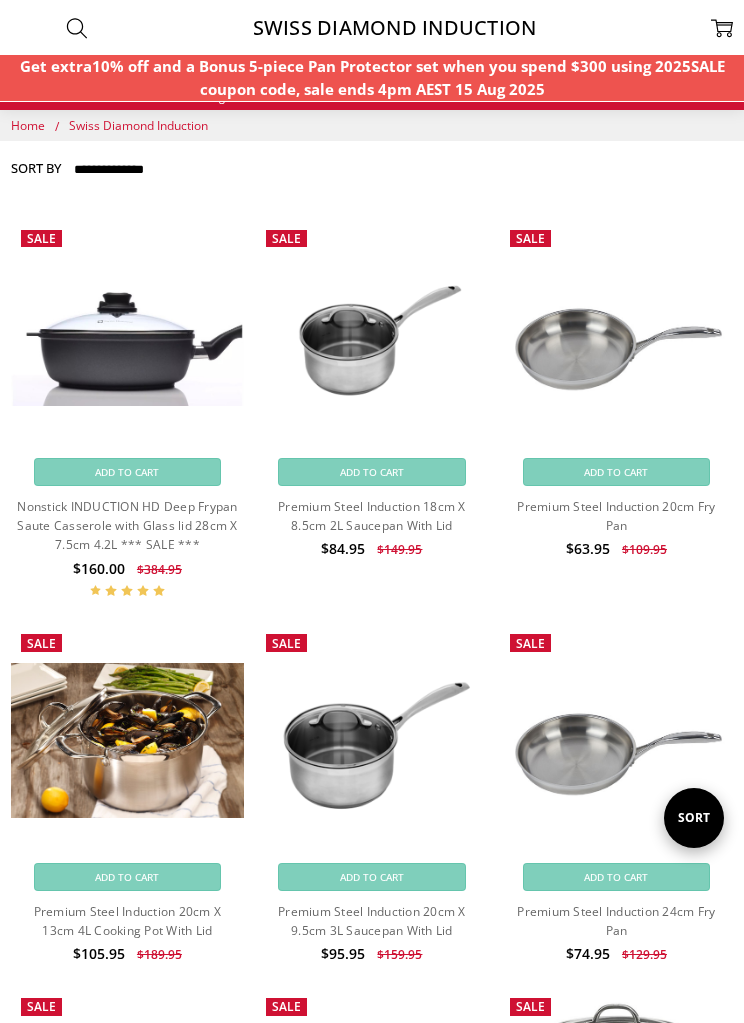 click at bounding box center (616, 335) 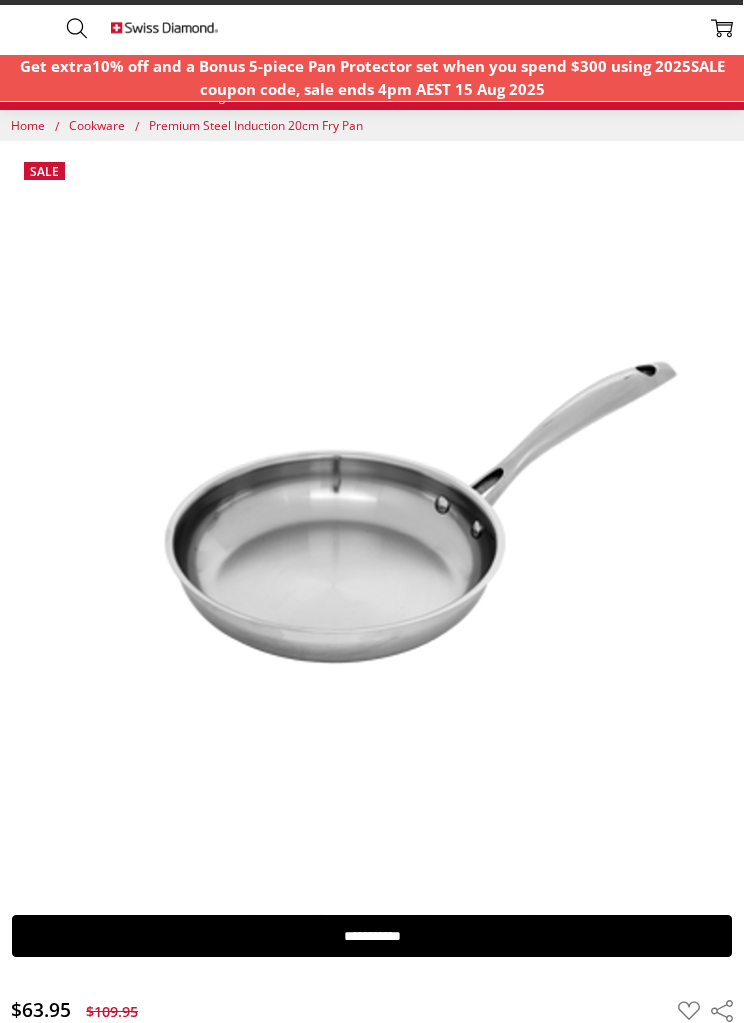 scroll, scrollTop: 0, scrollLeft: 0, axis: both 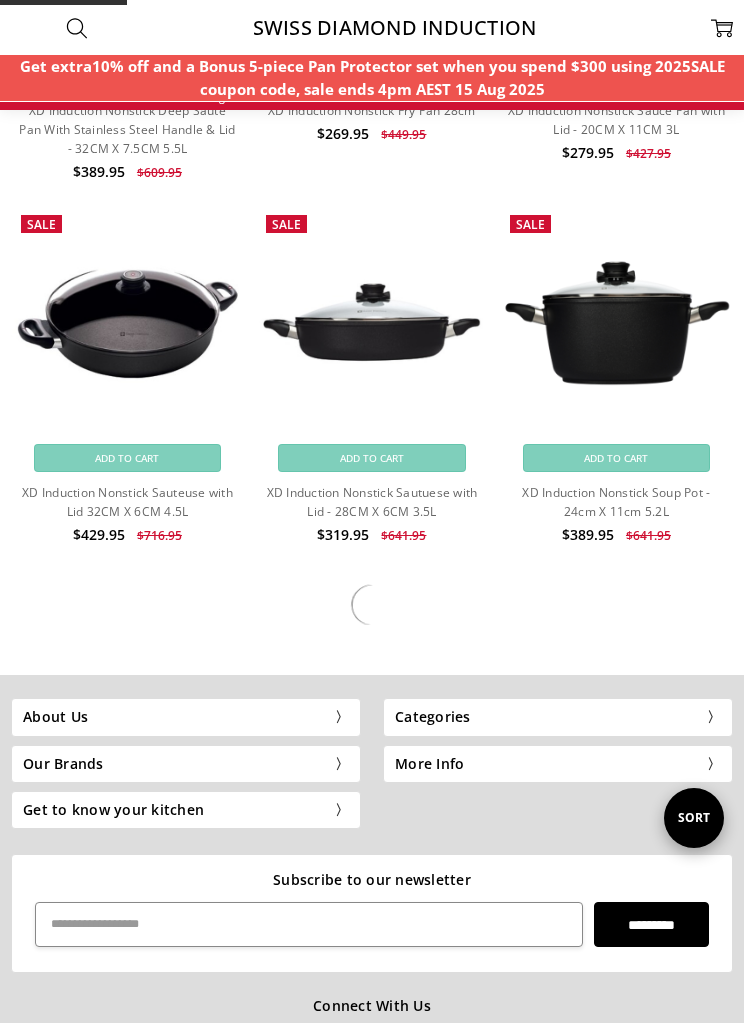 click on "About Us" at bounding box center [186, 717] 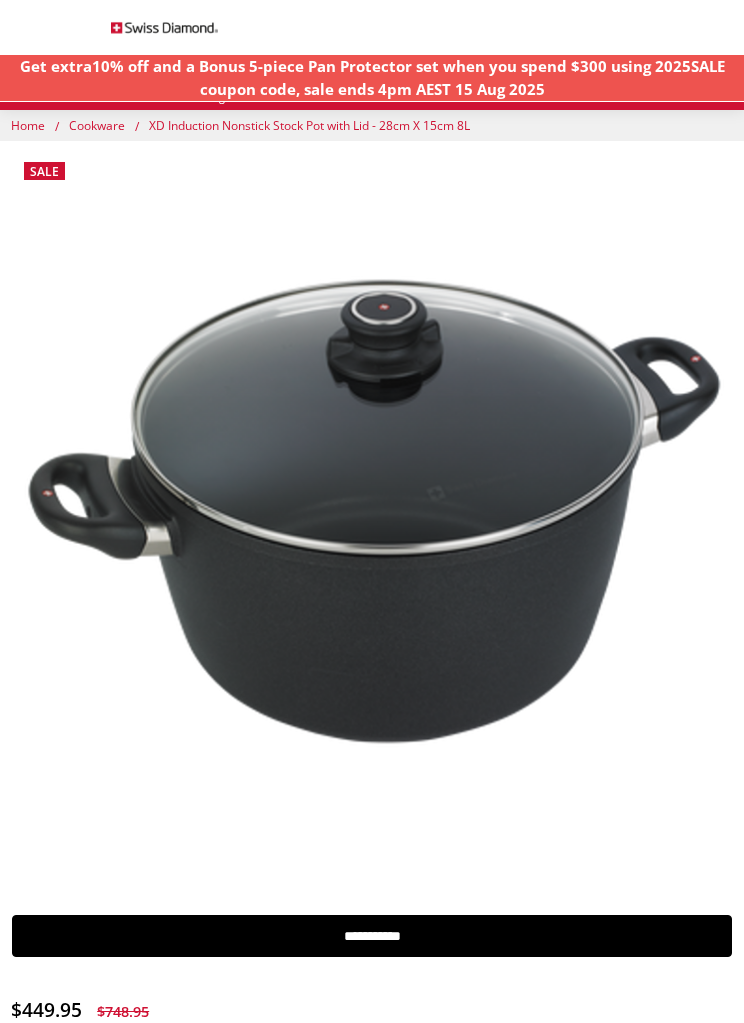 scroll, scrollTop: 0, scrollLeft: 0, axis: both 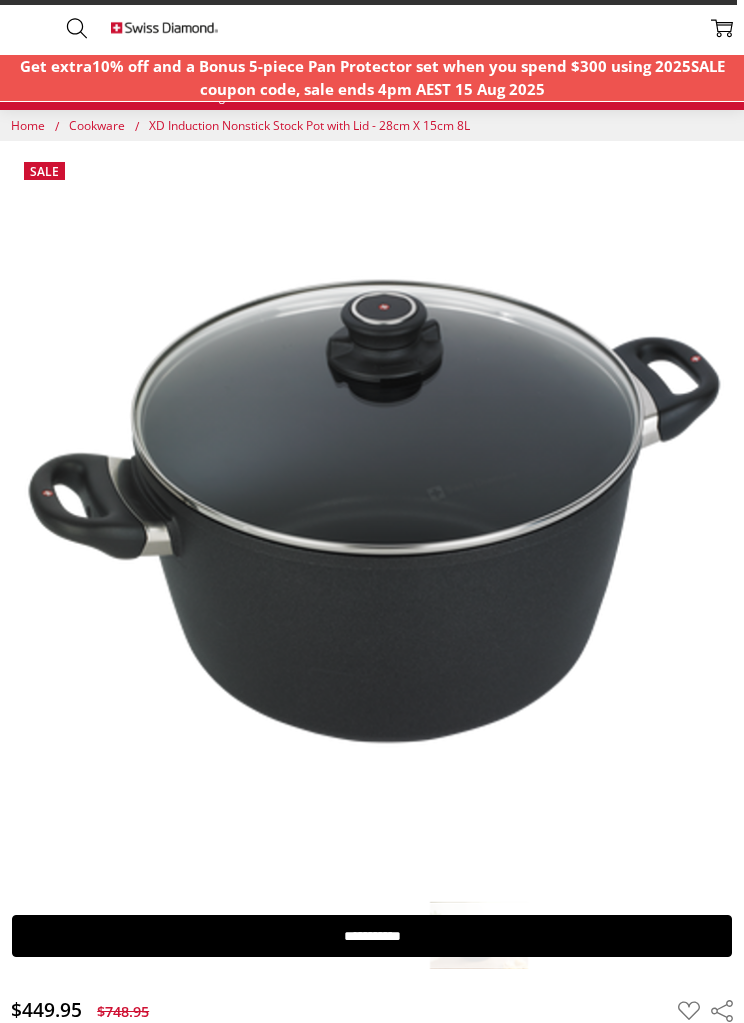 click on "Home" at bounding box center [28, 125] 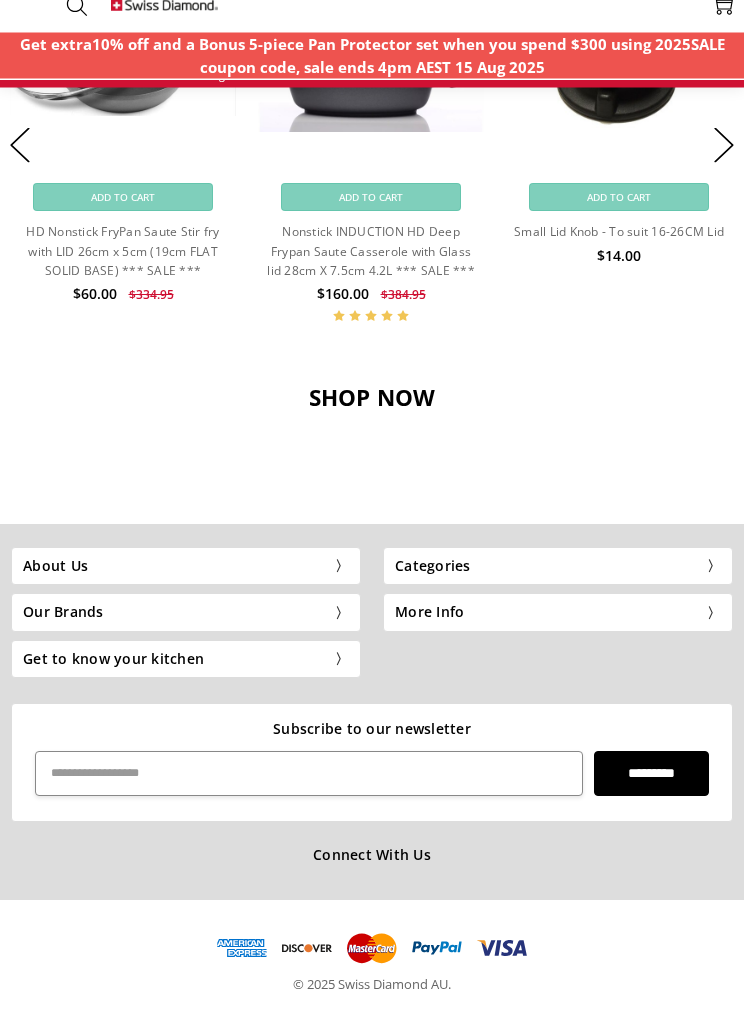 scroll, scrollTop: 1910, scrollLeft: 0, axis: vertical 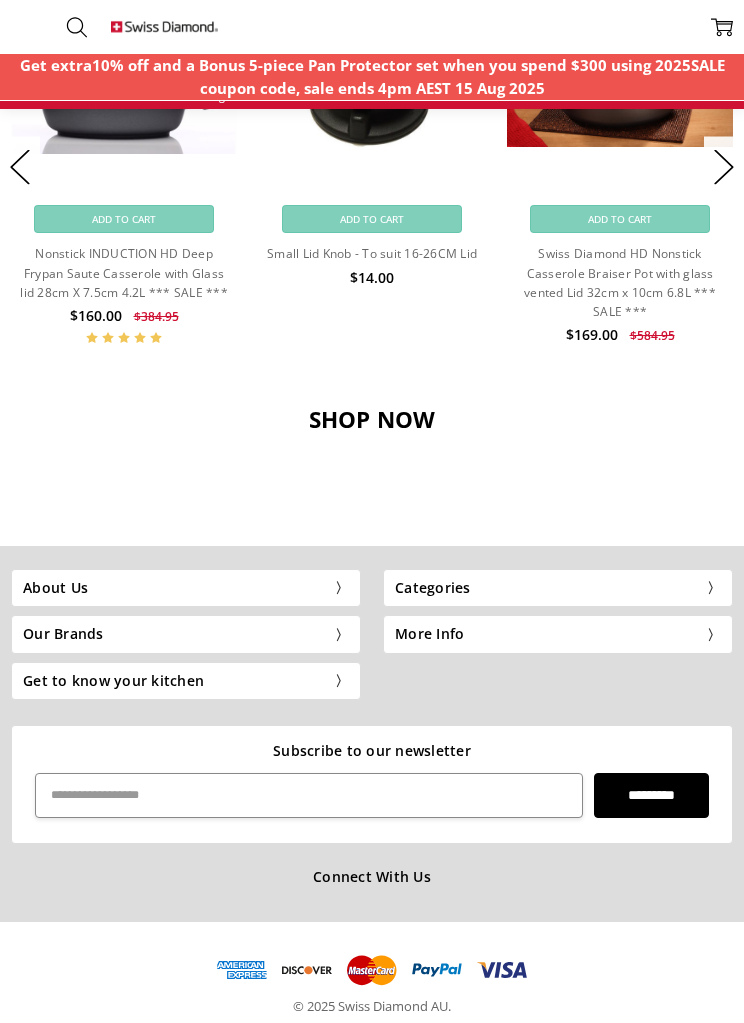click on "Our Brands" at bounding box center (186, 635) 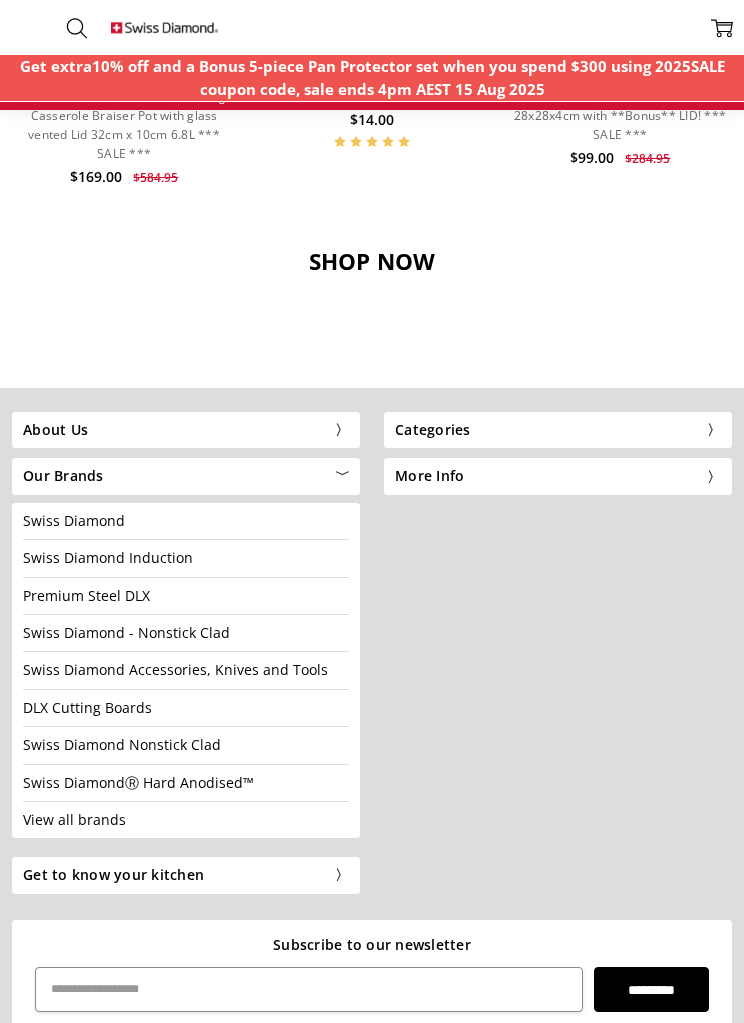 scroll, scrollTop: 2096, scrollLeft: 0, axis: vertical 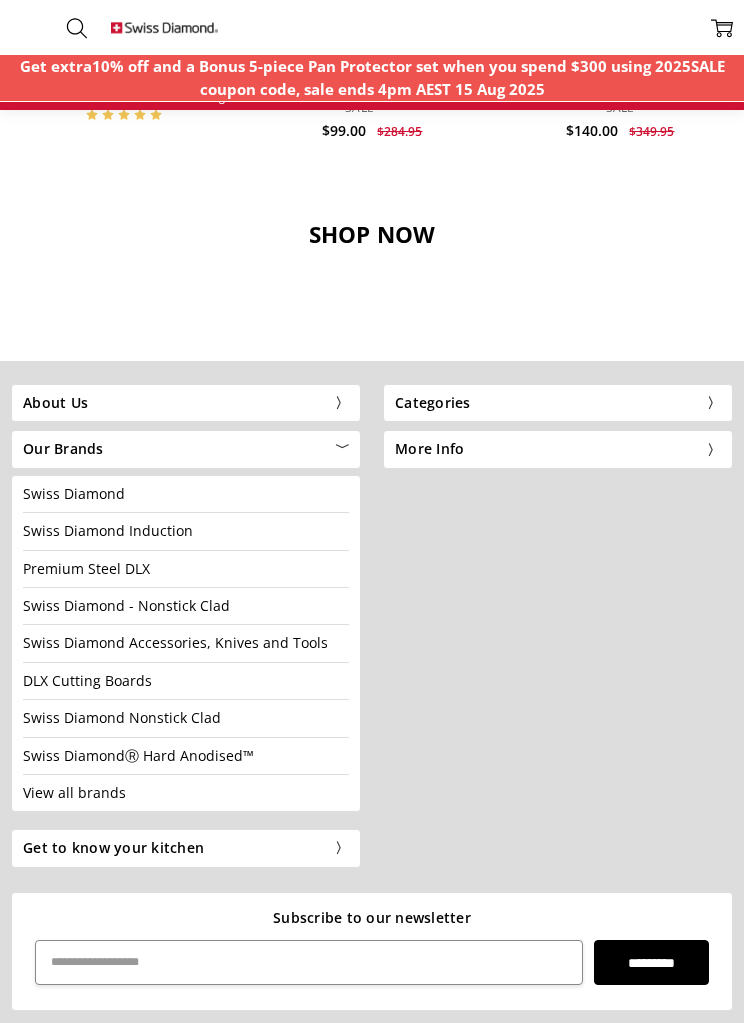 click on "View all brands" at bounding box center [74, 792] 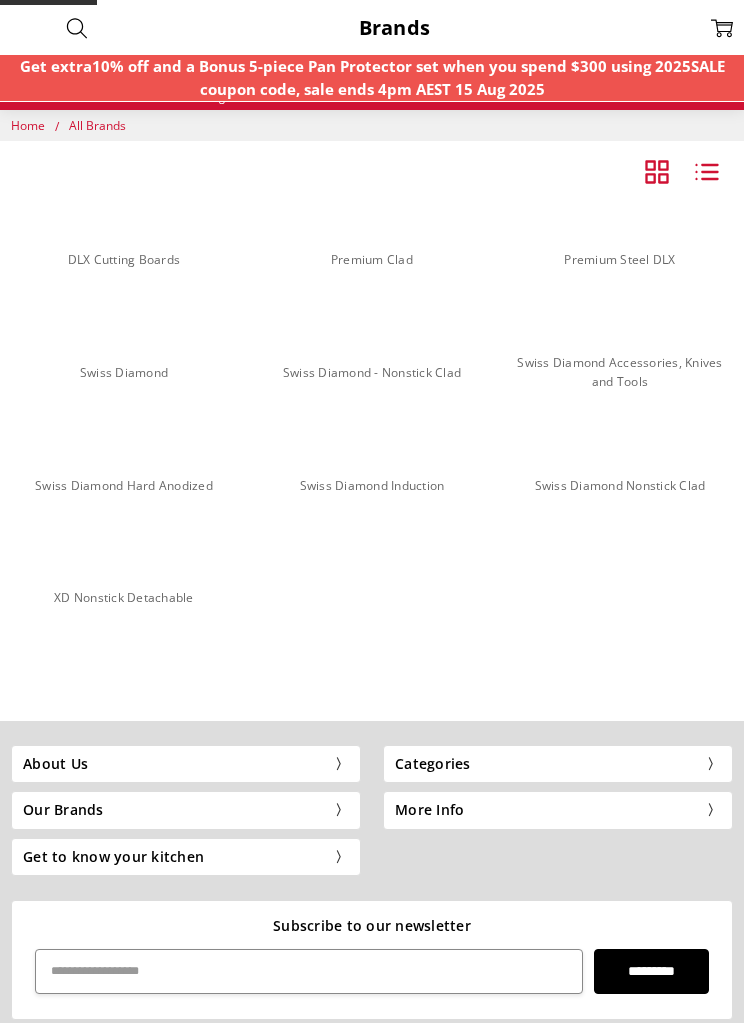 scroll, scrollTop: 0, scrollLeft: 0, axis: both 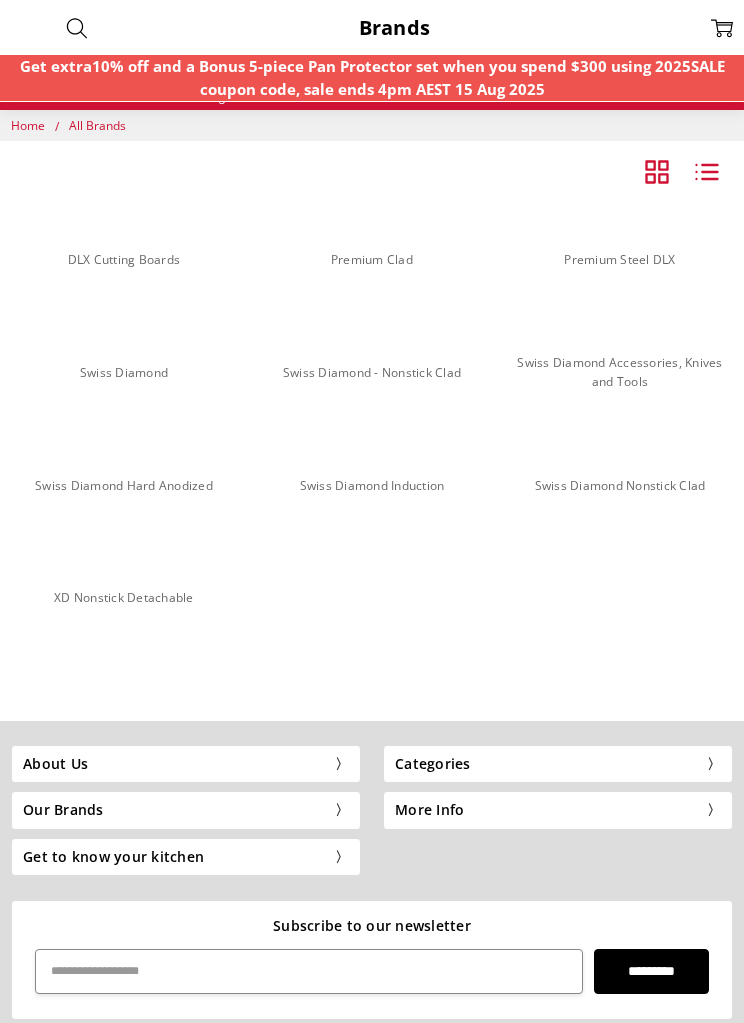 click on "Premium Clad" at bounding box center (372, 259) 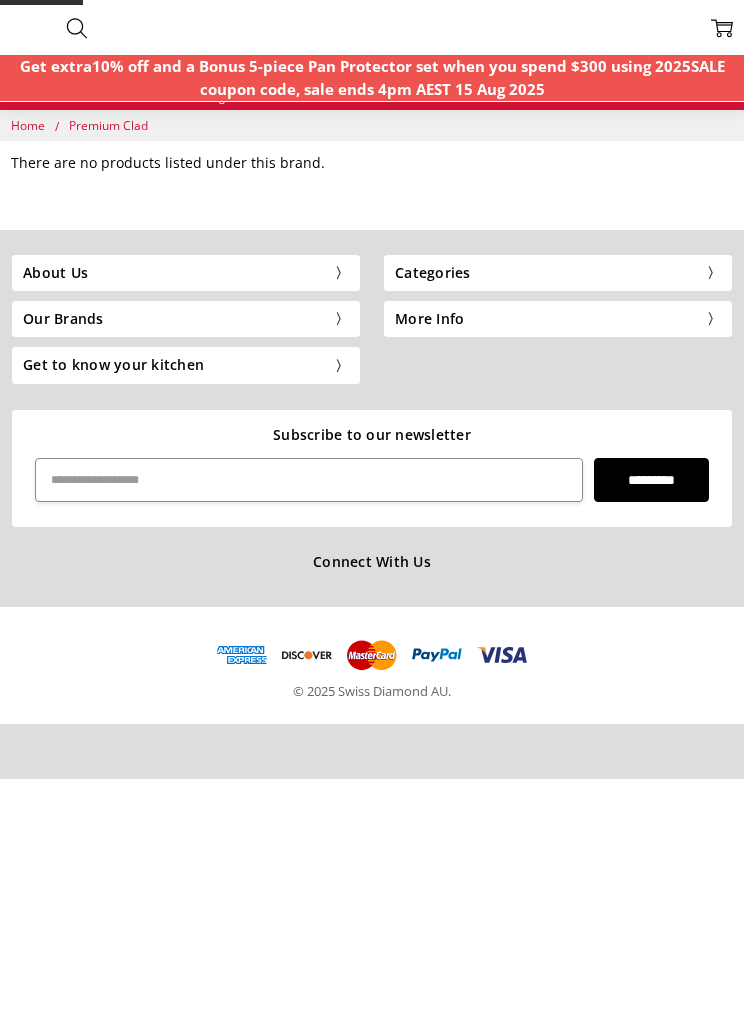scroll, scrollTop: 0, scrollLeft: 0, axis: both 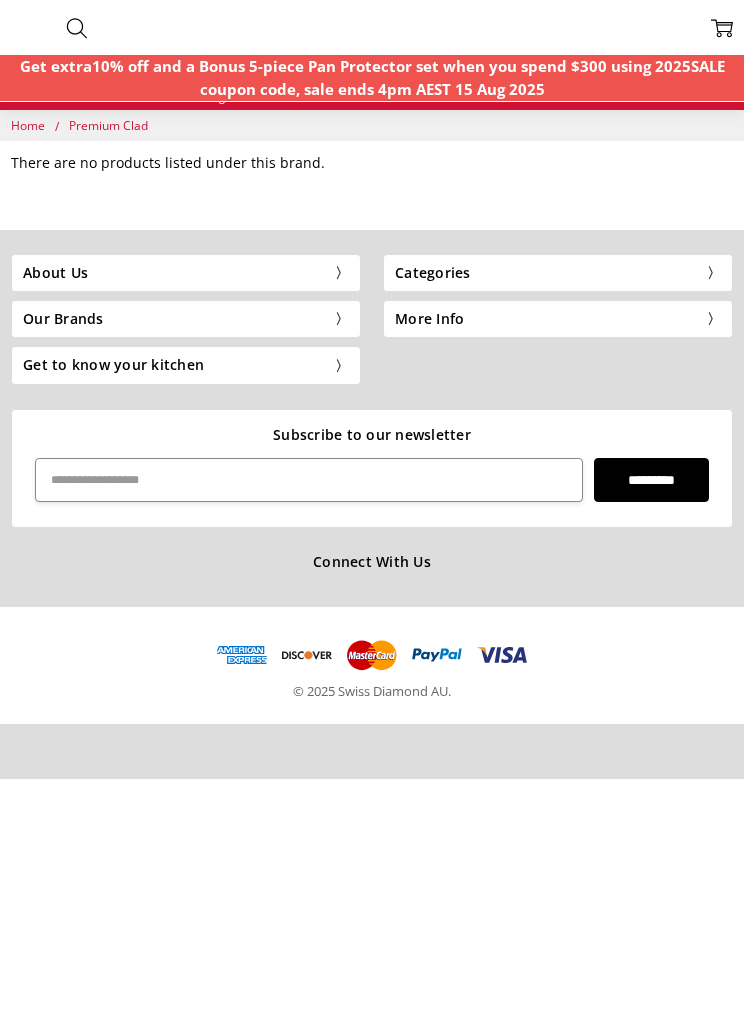 click on "Our Brands" at bounding box center [186, 319] 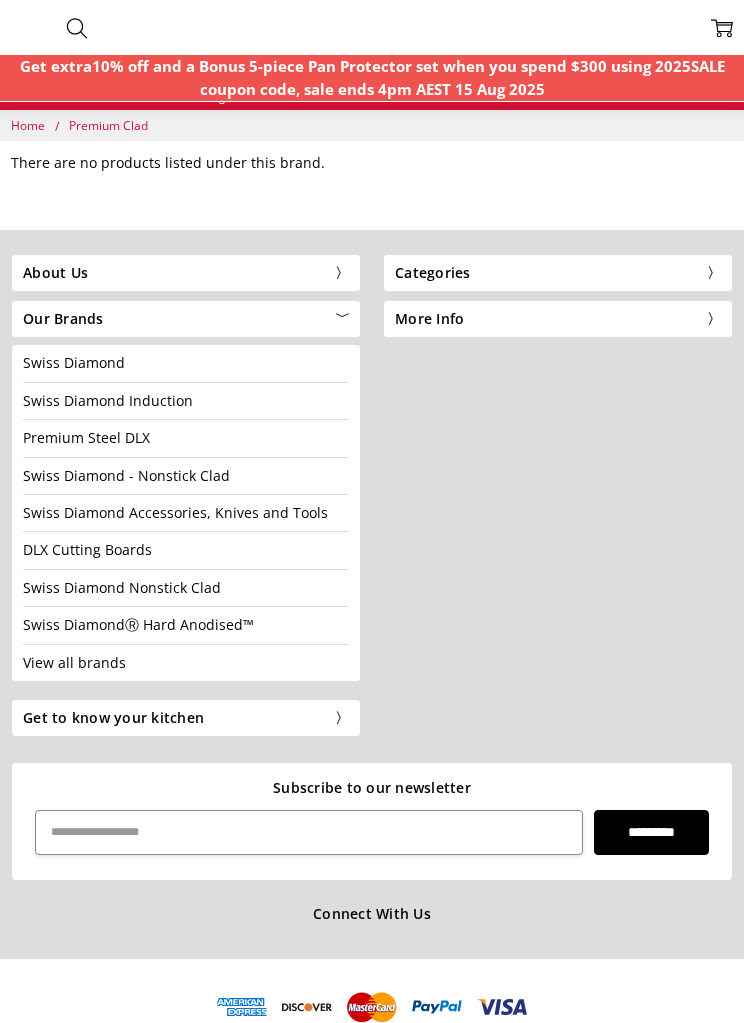 click on "View all brands" at bounding box center [186, 662] 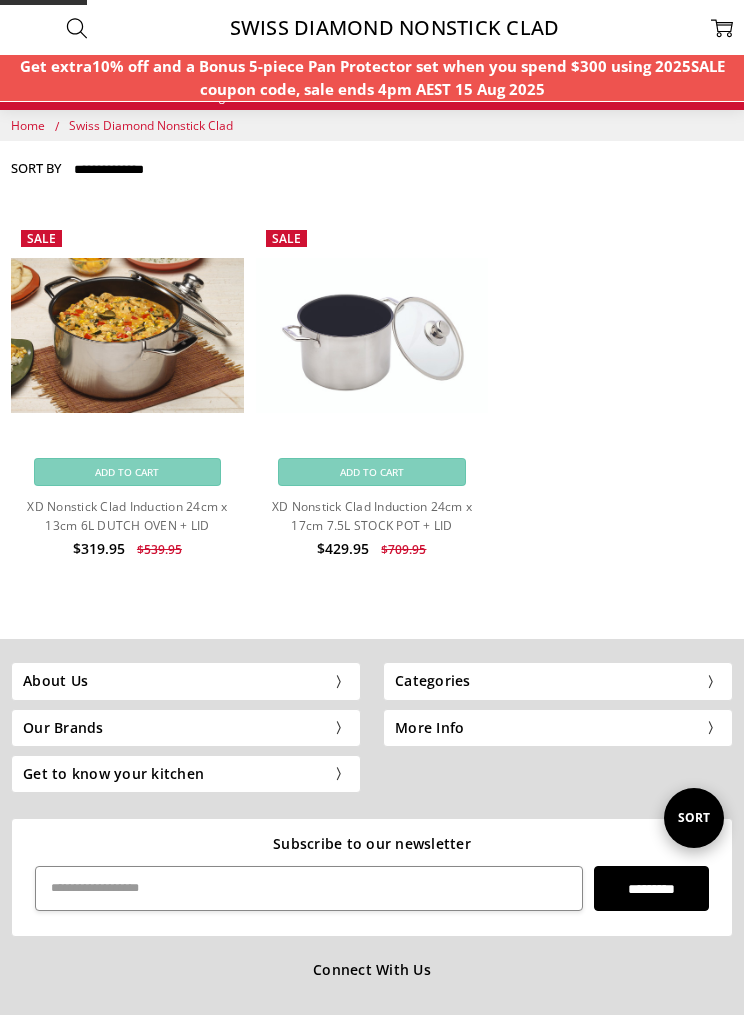 scroll, scrollTop: 0, scrollLeft: 0, axis: both 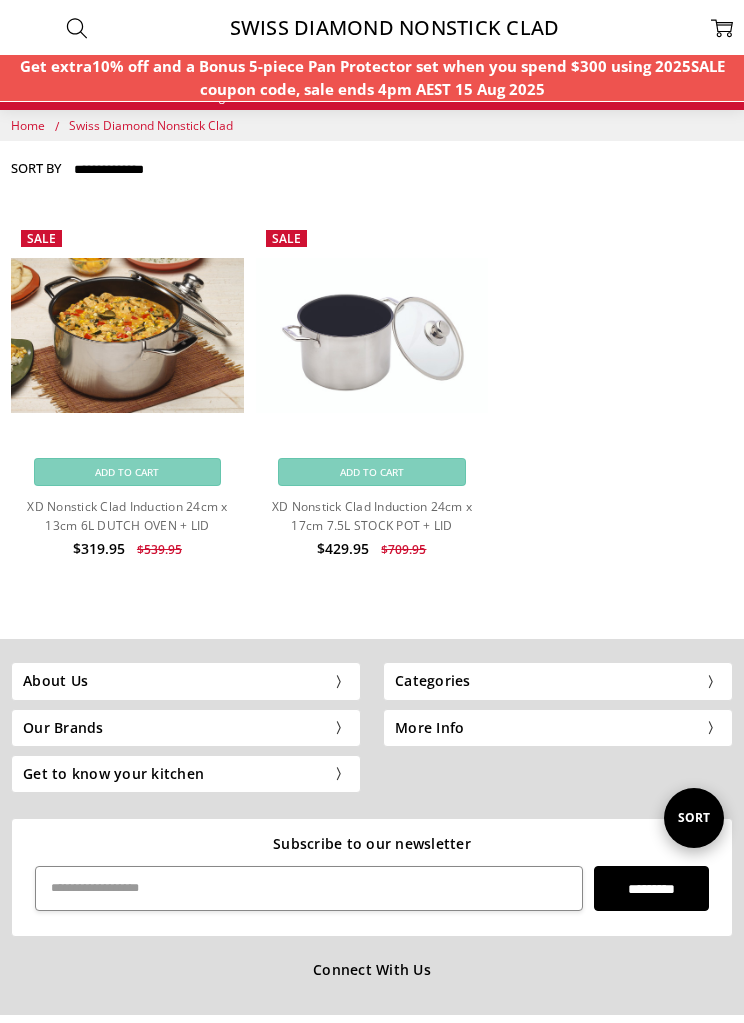 click on "Our Brands" at bounding box center [186, 728] 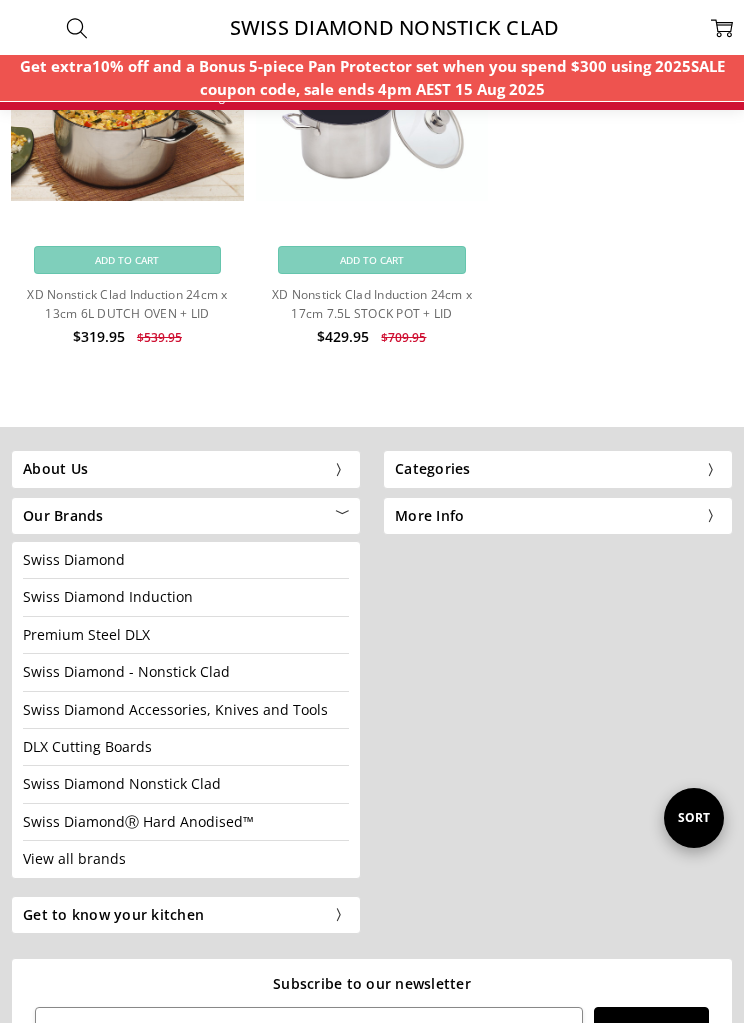 scroll, scrollTop: 230, scrollLeft: 0, axis: vertical 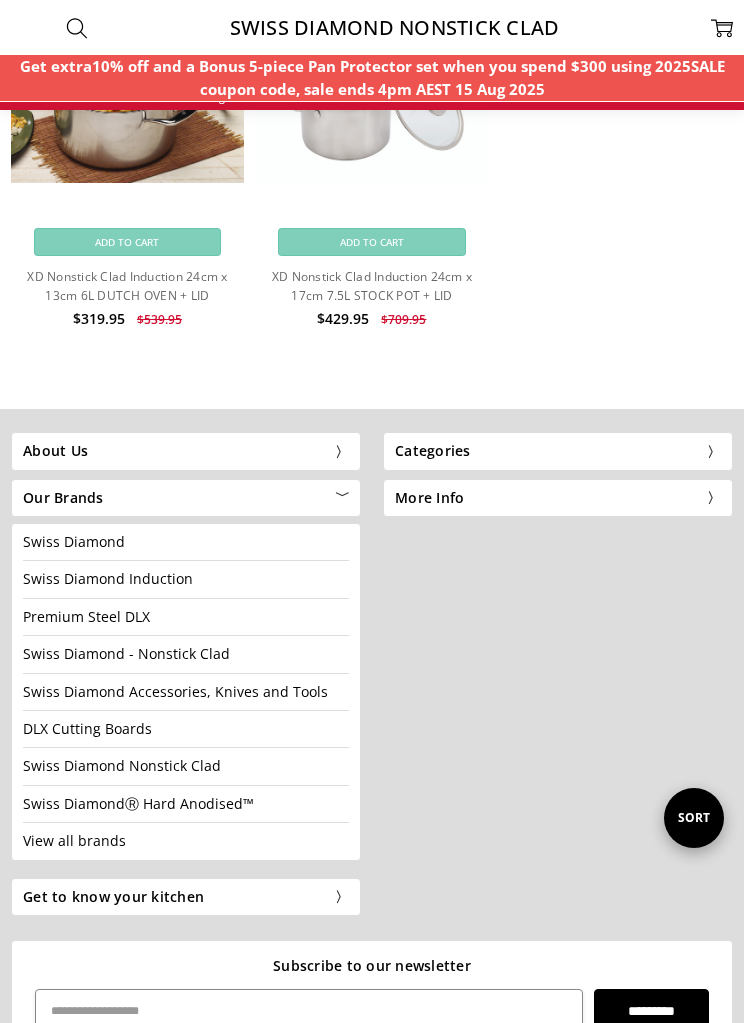 click on "View all brands" at bounding box center [74, 840] 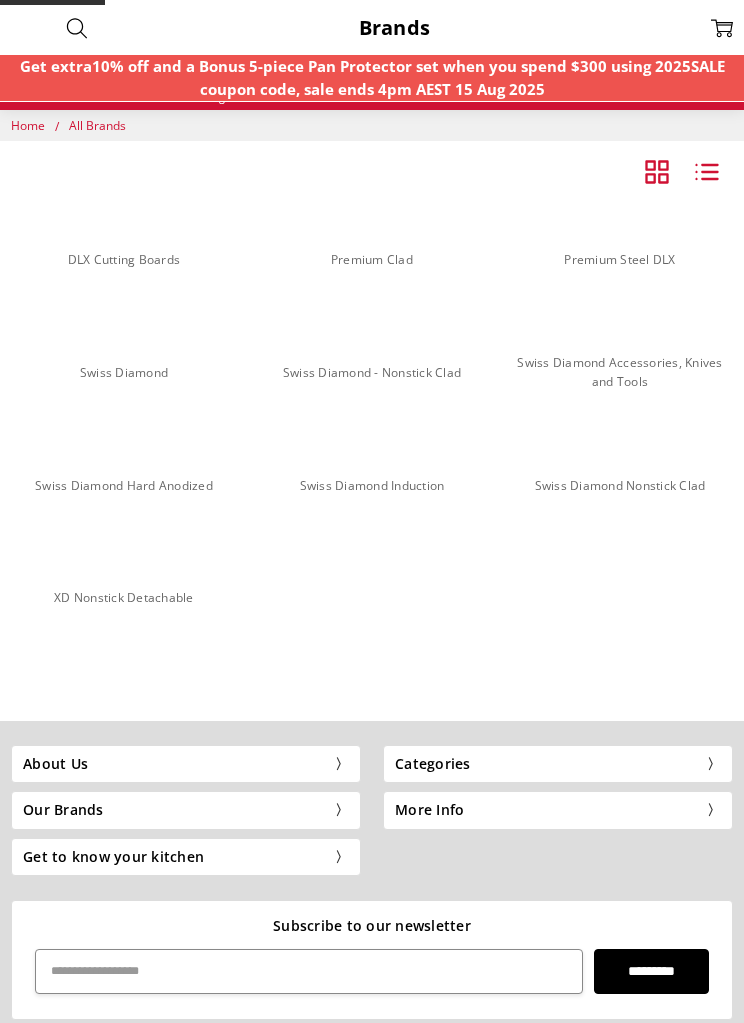 scroll, scrollTop: 0, scrollLeft: 0, axis: both 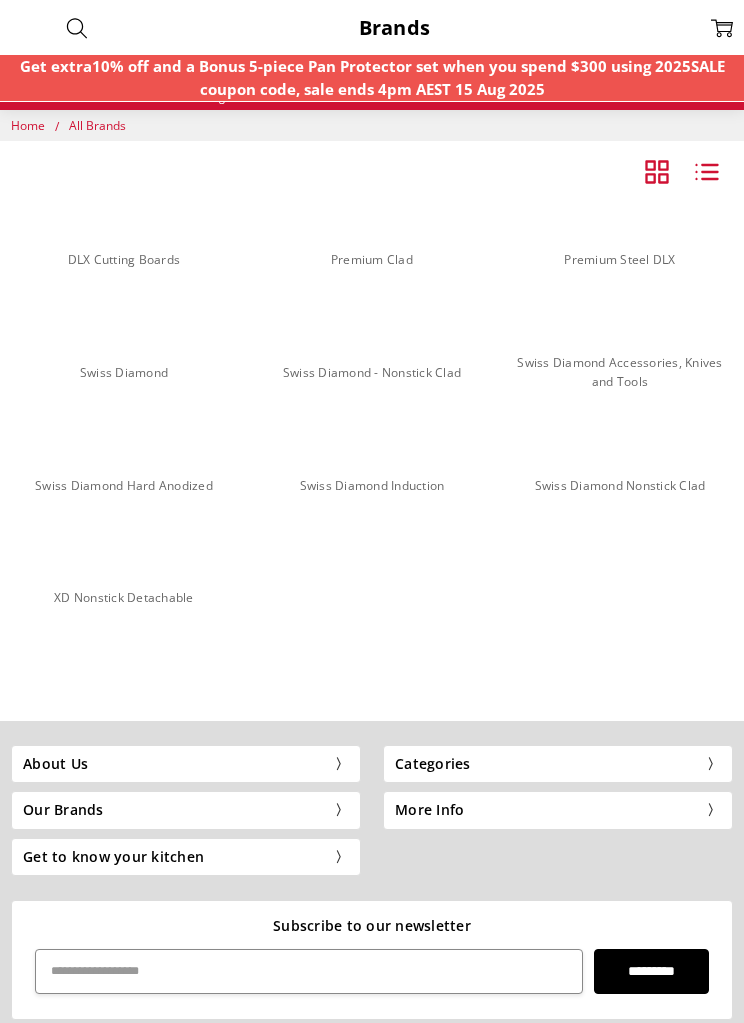 click on "Our Brands" at bounding box center (186, 810) 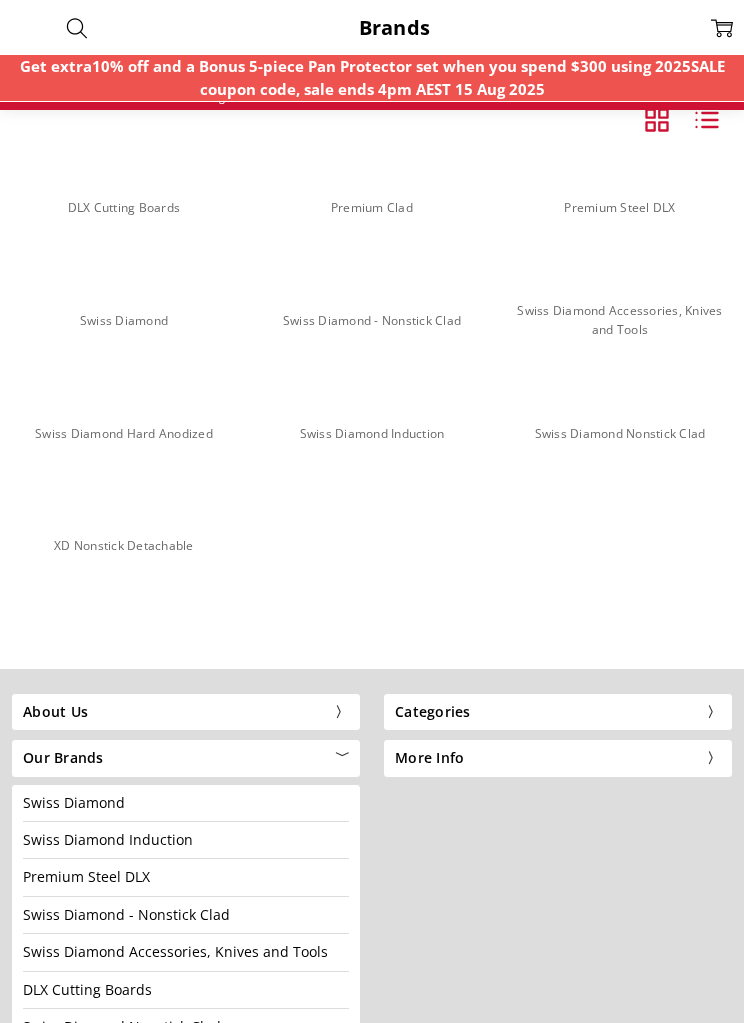 scroll, scrollTop: 58, scrollLeft: 0, axis: vertical 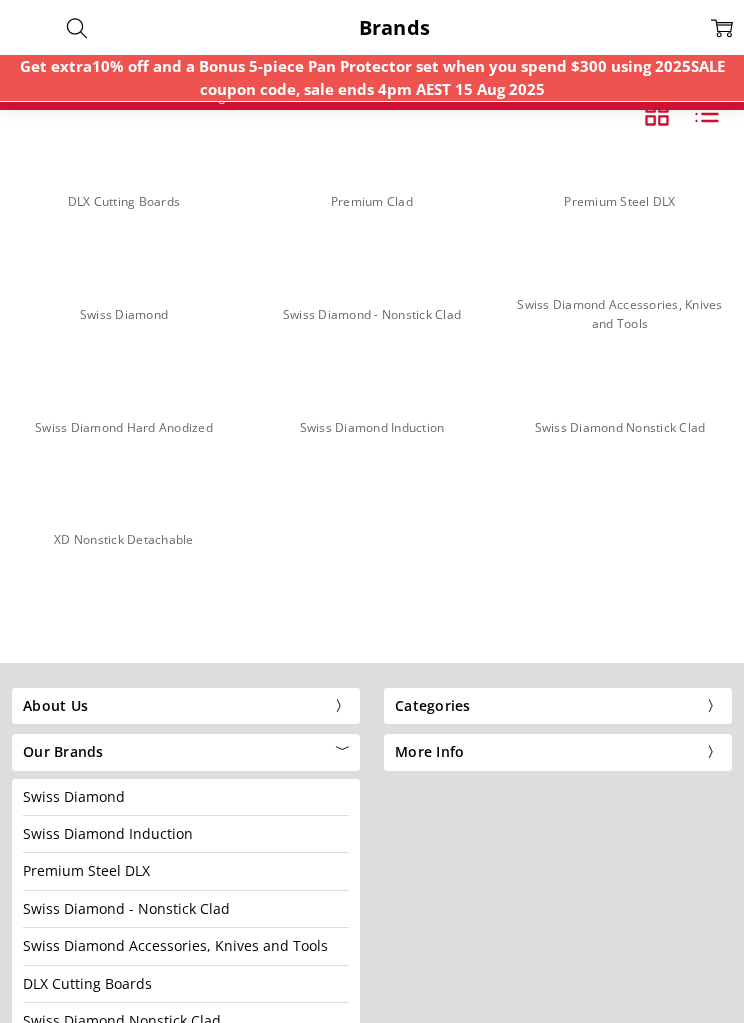 click on "Swiss Diamond Induction" at bounding box center (186, 833) 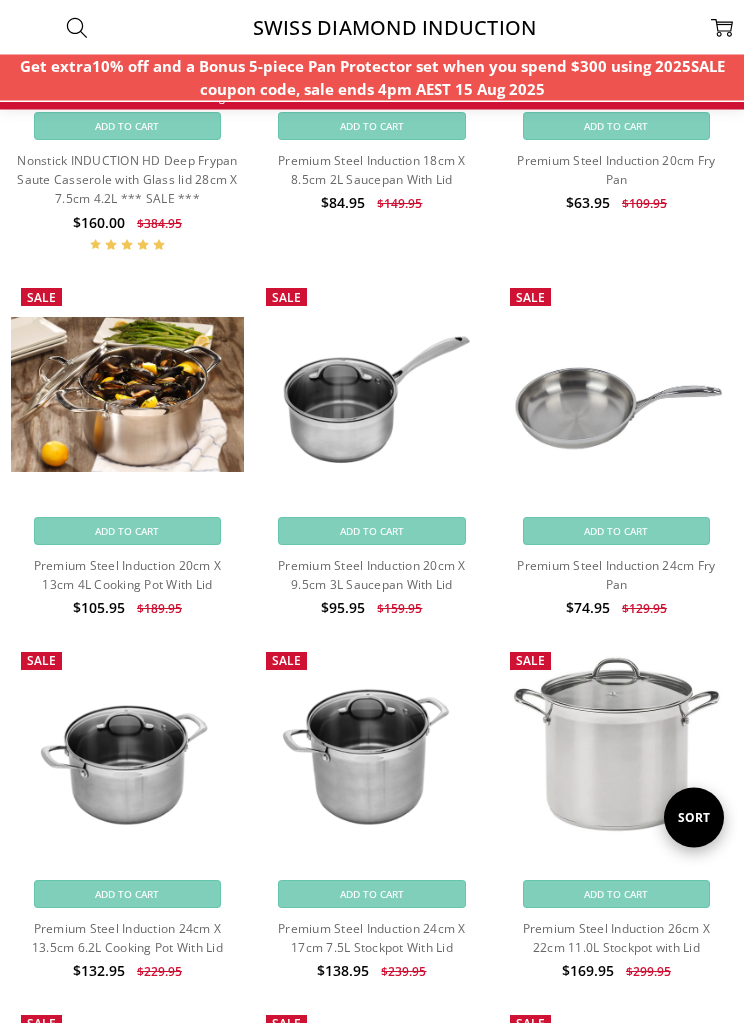 scroll, scrollTop: 339, scrollLeft: 0, axis: vertical 